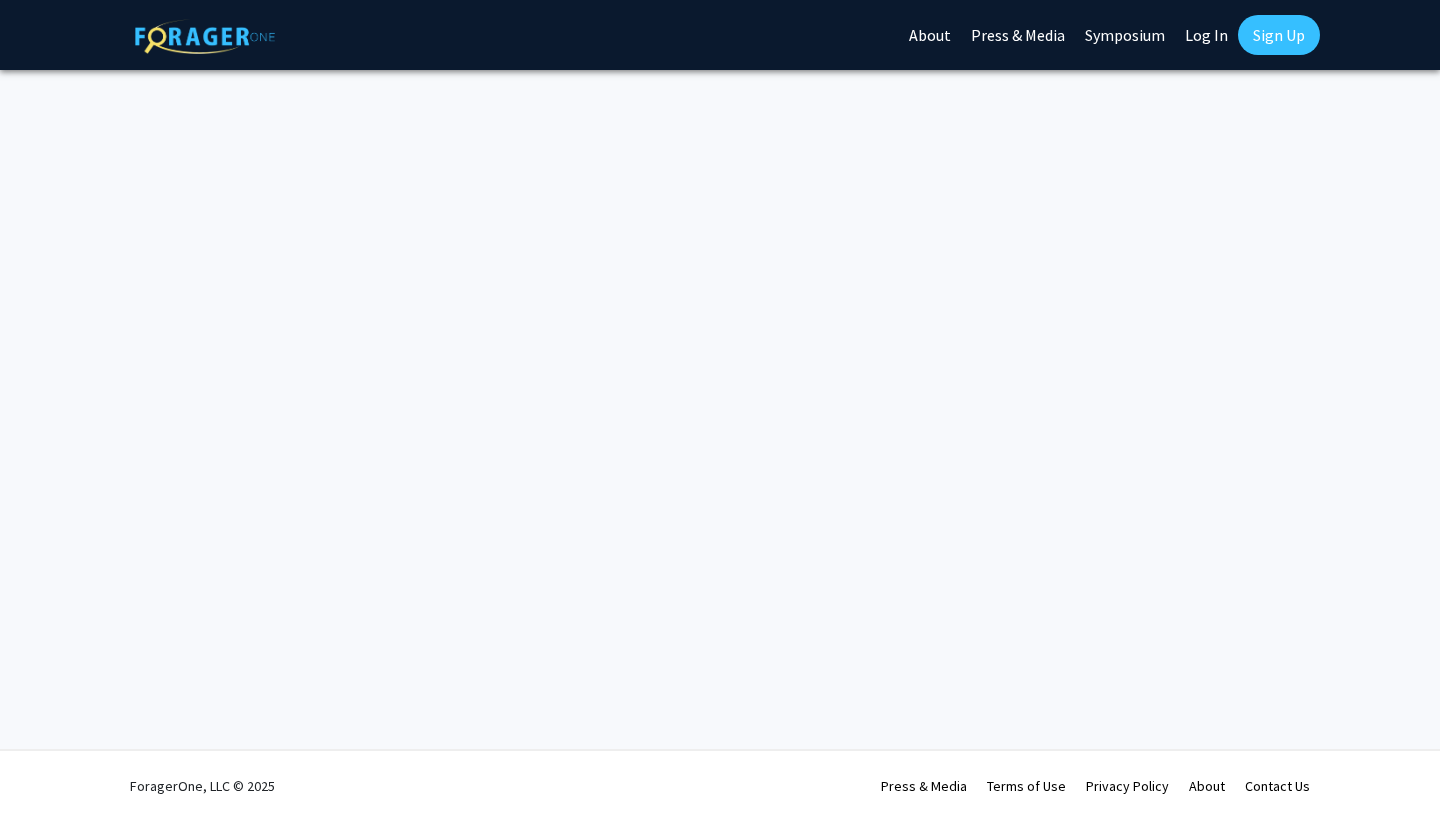 scroll, scrollTop: 0, scrollLeft: 0, axis: both 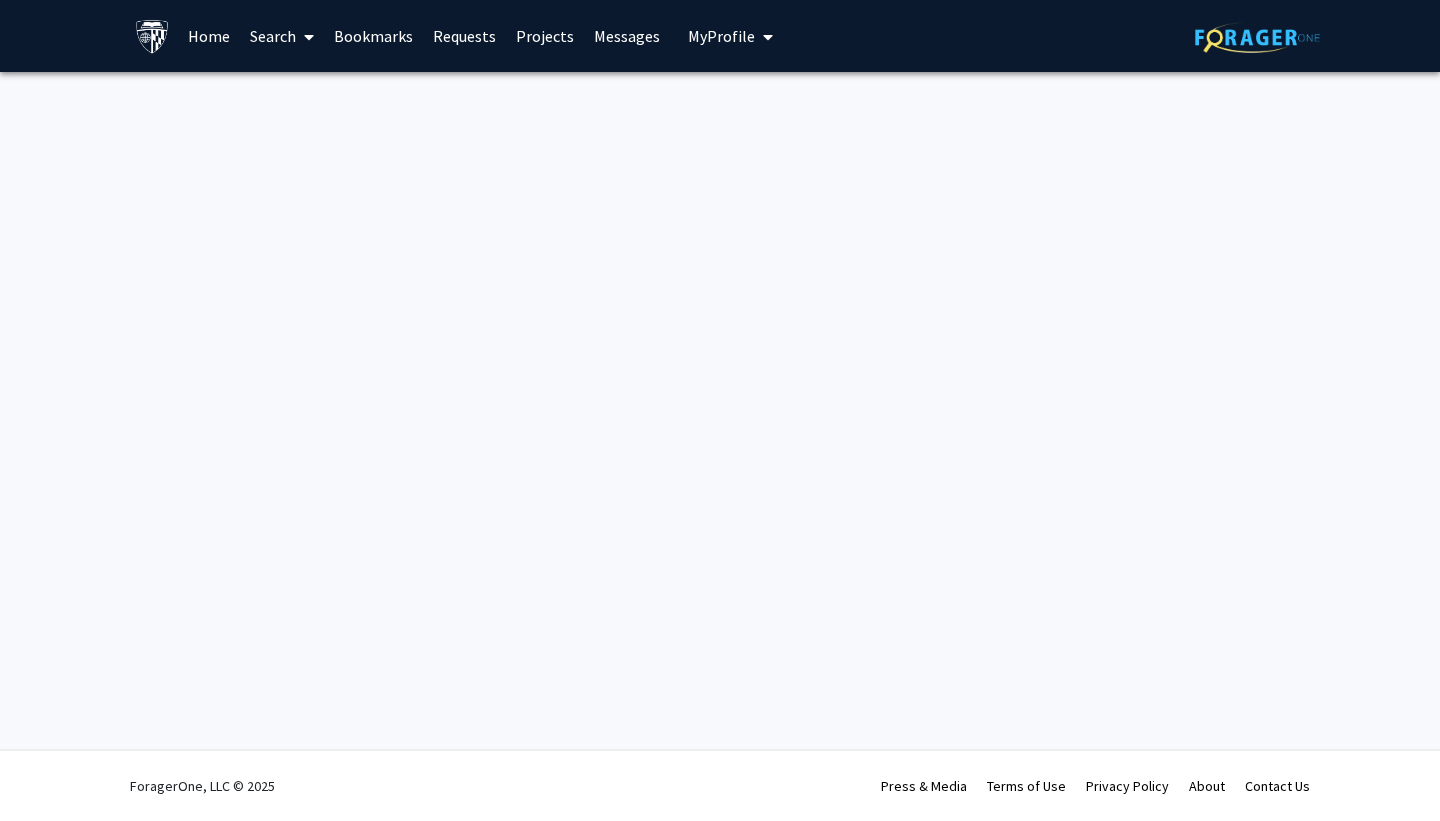 click 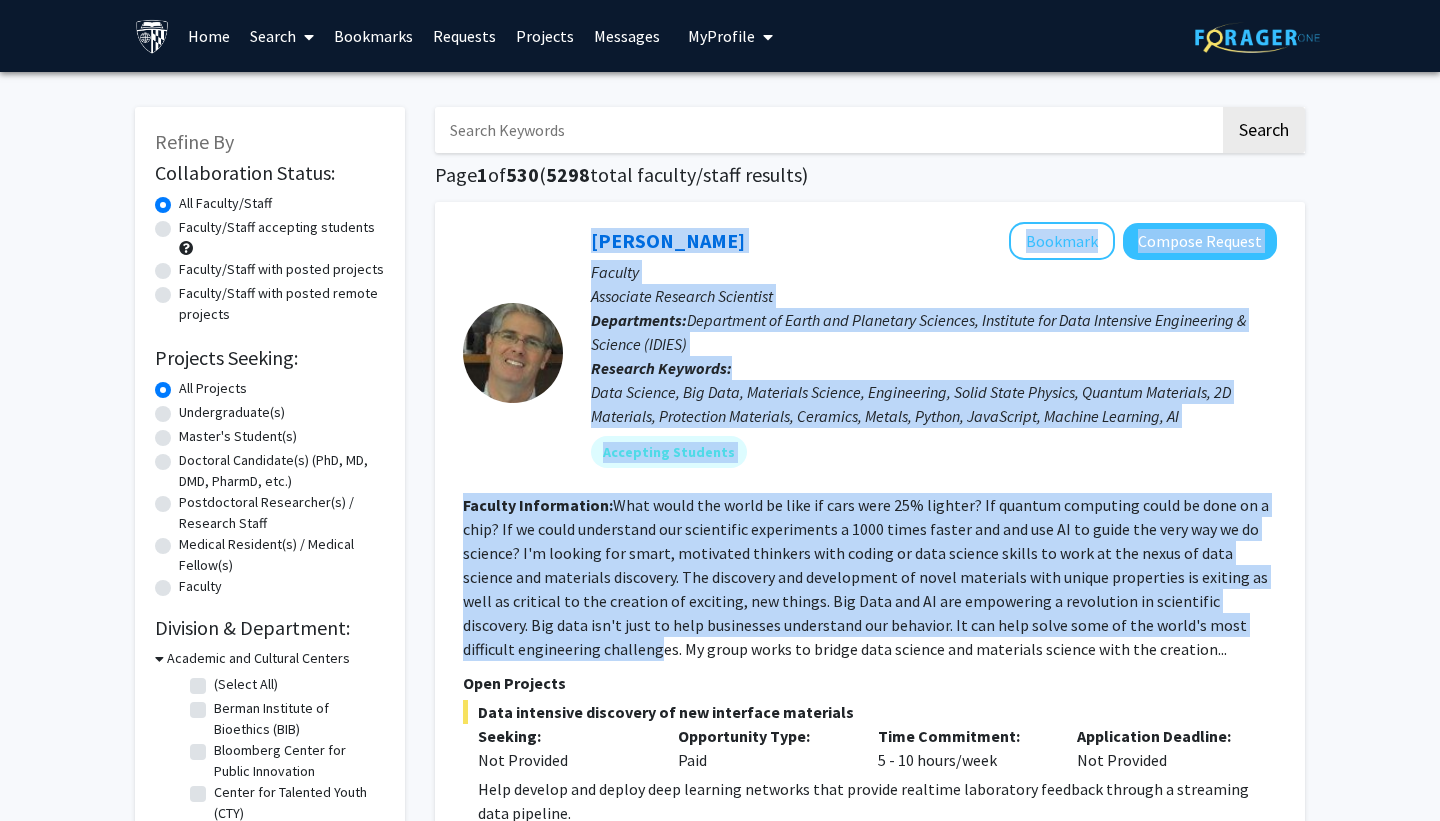 drag, startPoint x: 458, startPoint y: 170, endPoint x: 517, endPoint y: 671, distance: 504.4621 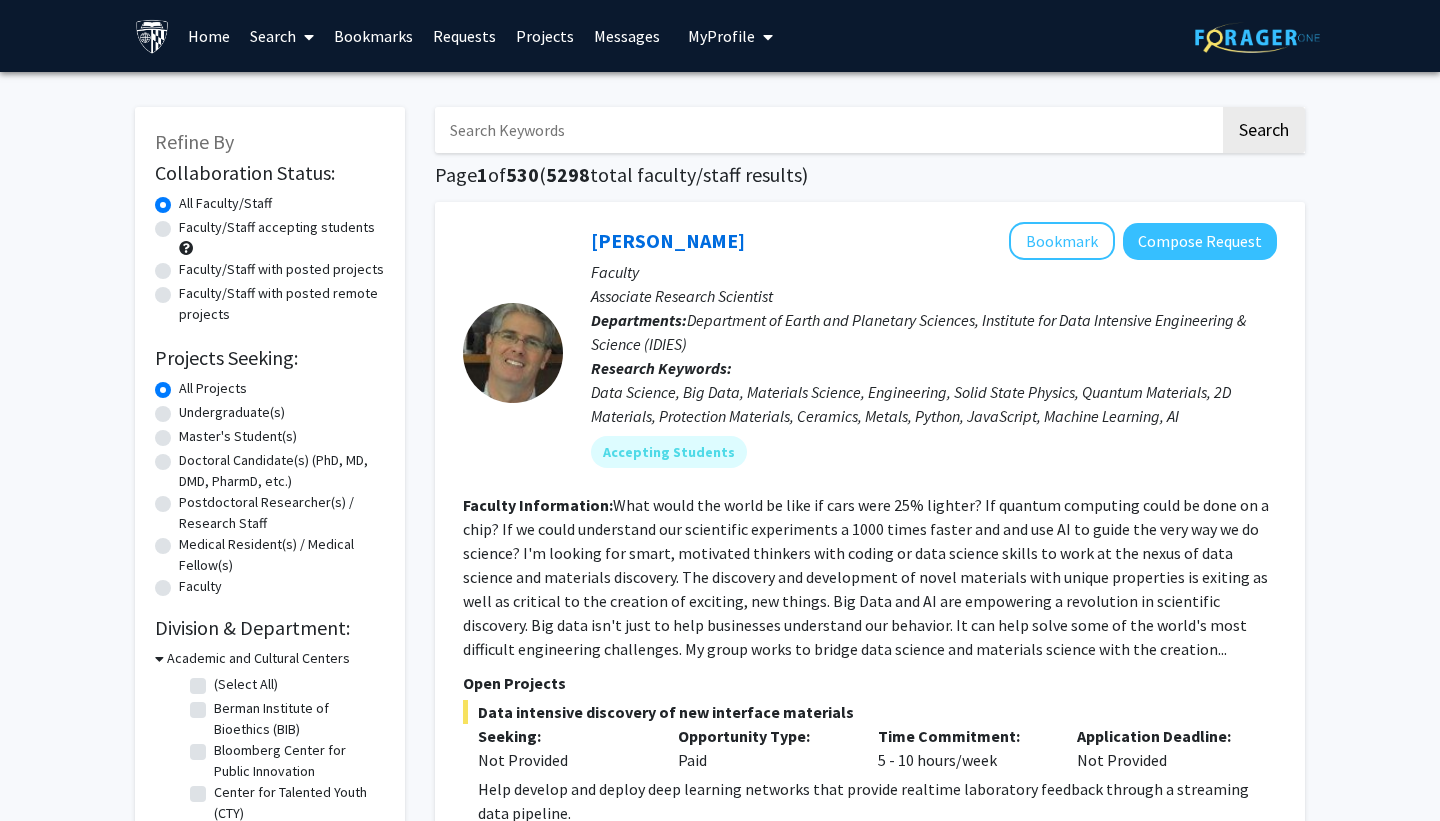 click on "Open Projects" 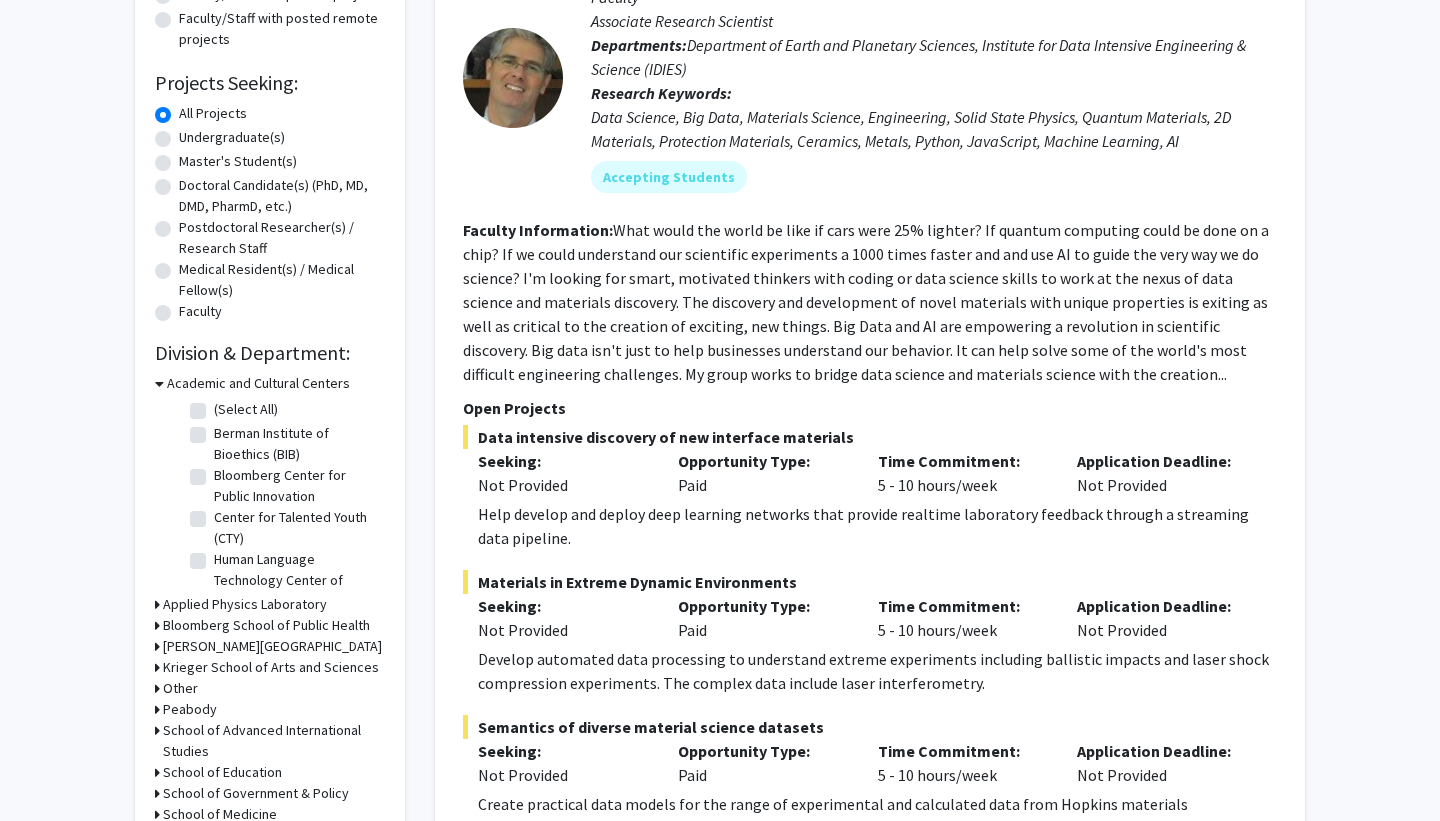 scroll, scrollTop: 276, scrollLeft: 0, axis: vertical 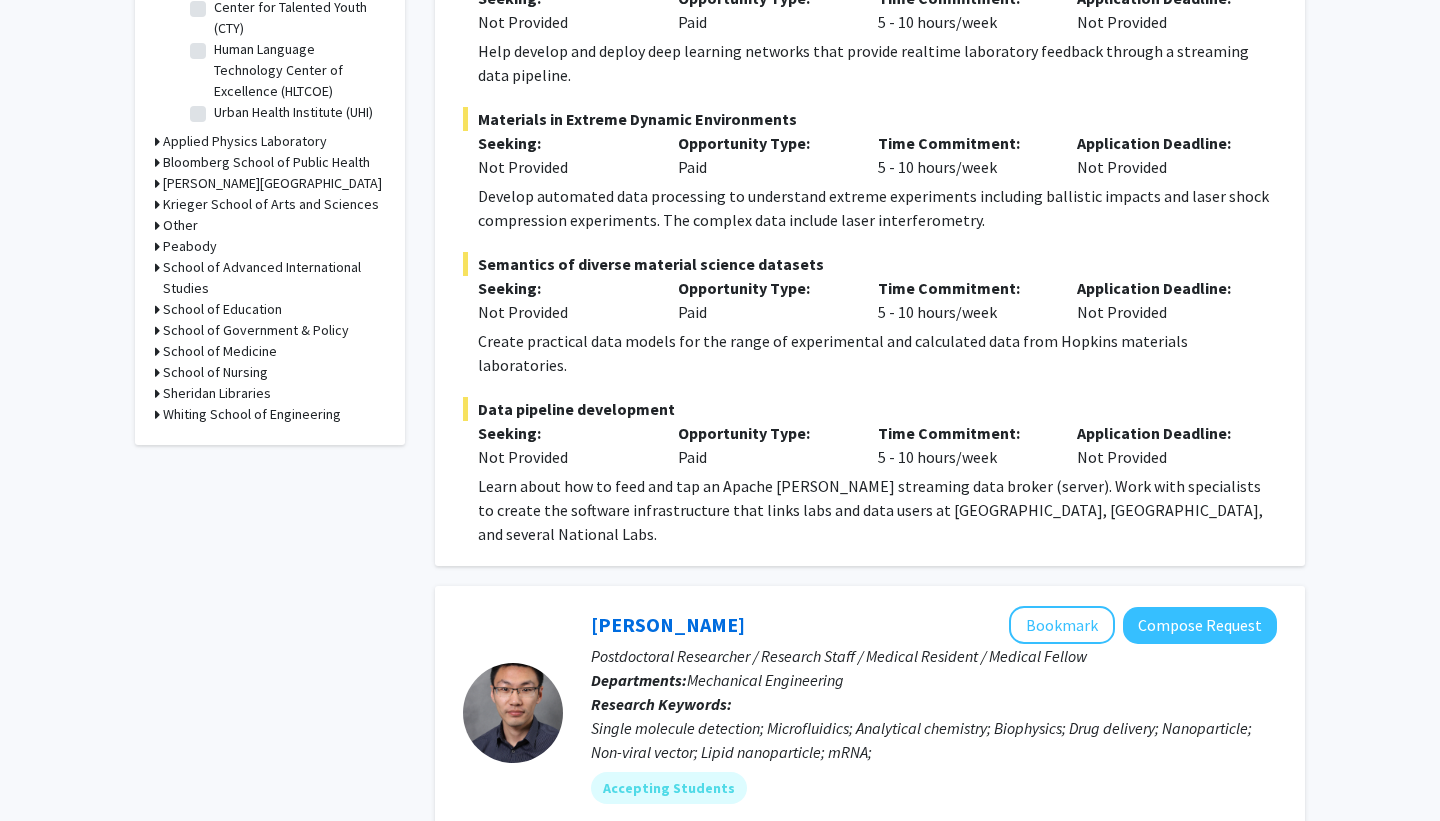 click on "School of Medicine" at bounding box center [220, 351] 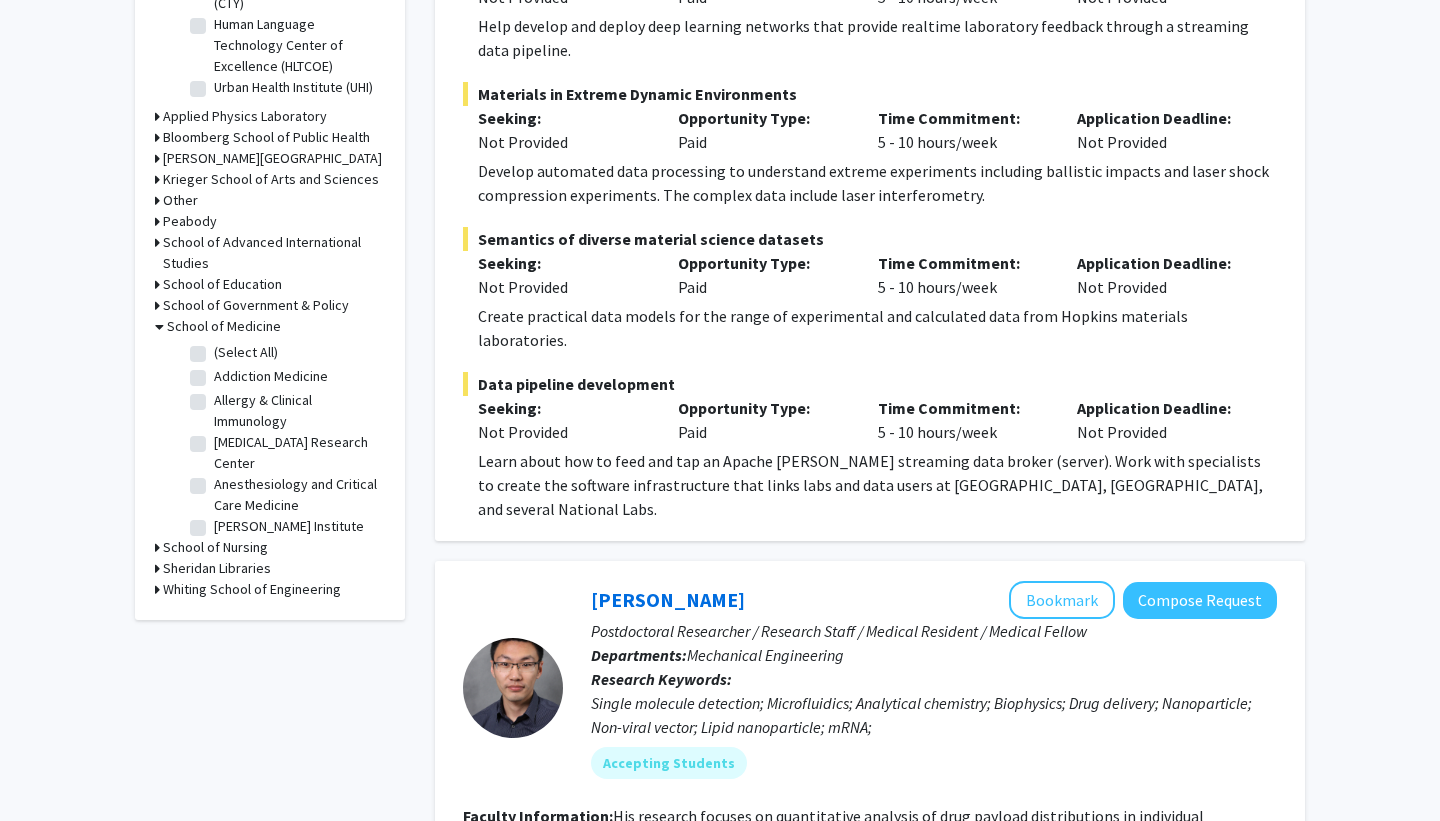 scroll, scrollTop: 766, scrollLeft: 0, axis: vertical 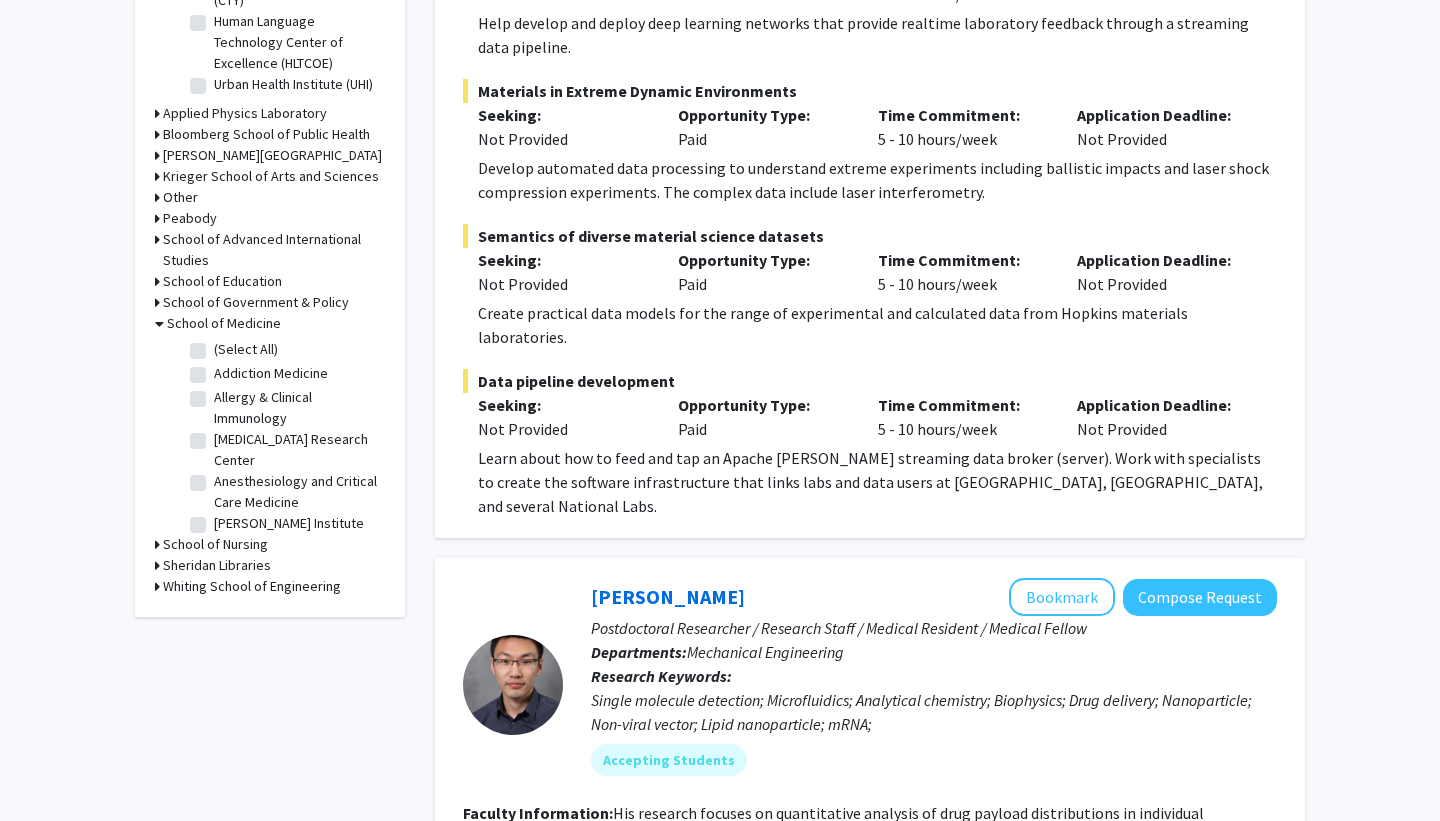 click on "(Select All)" 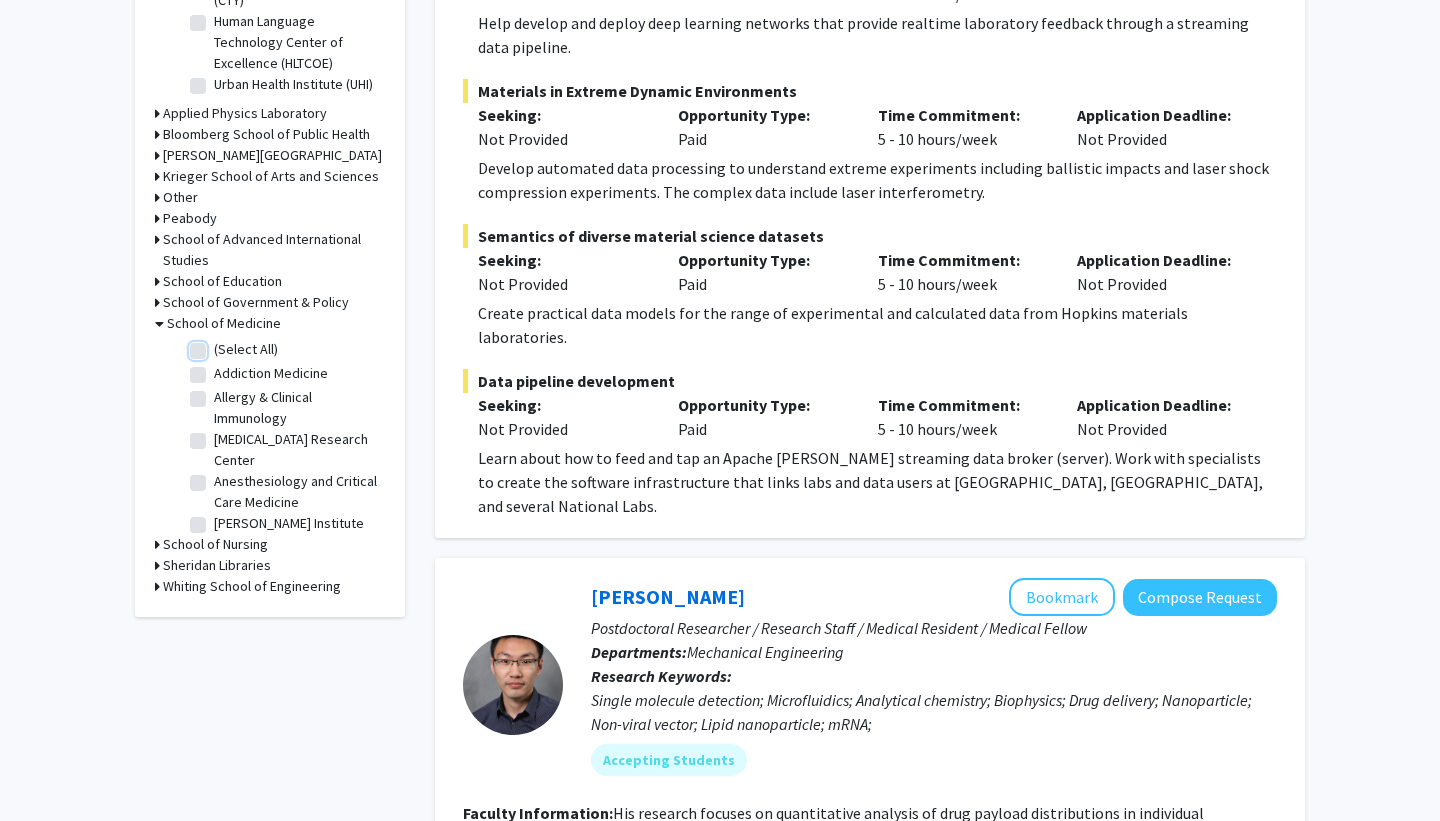 click on "(Select All)" at bounding box center (220, 345) 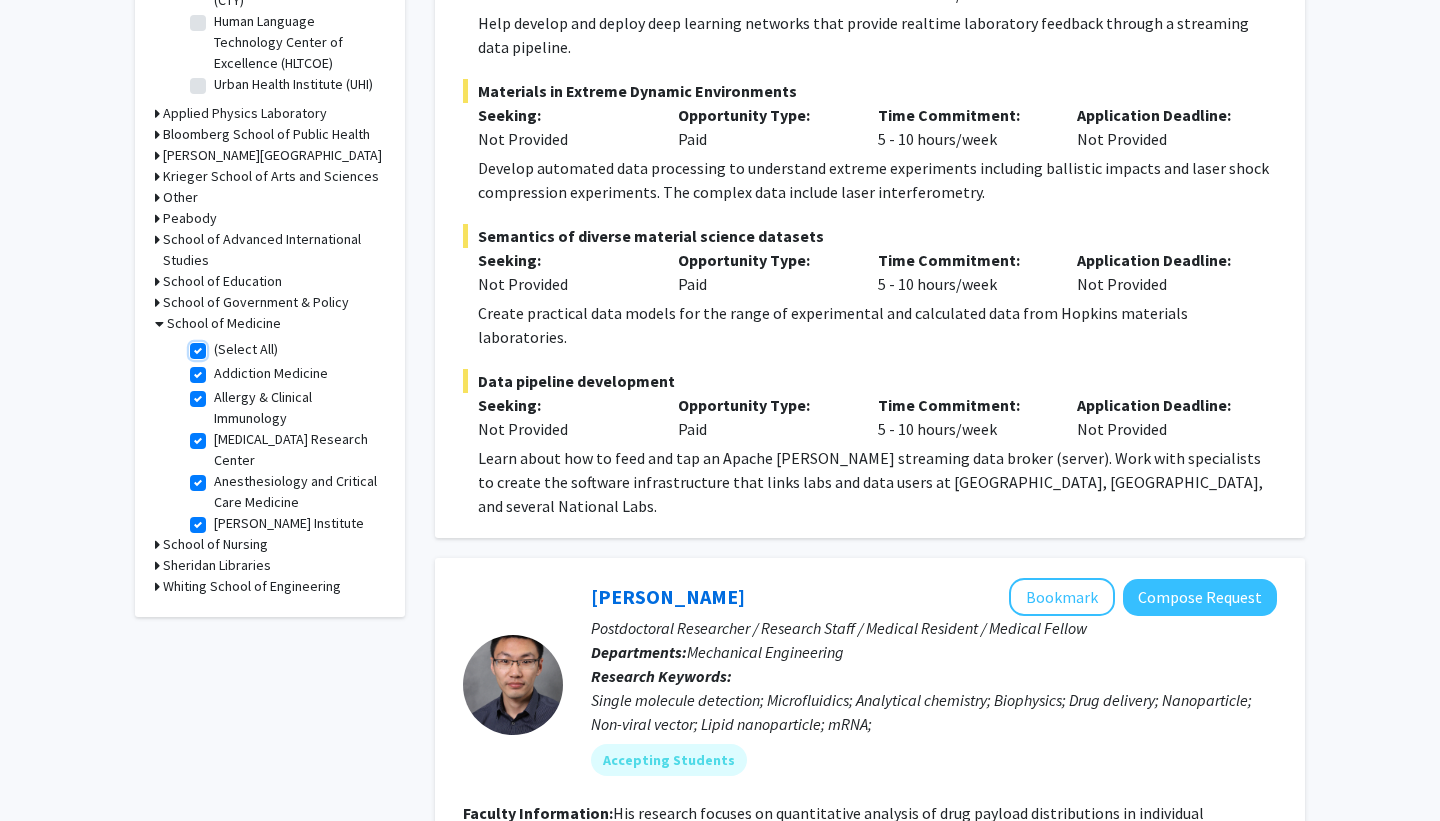 checkbox on "true" 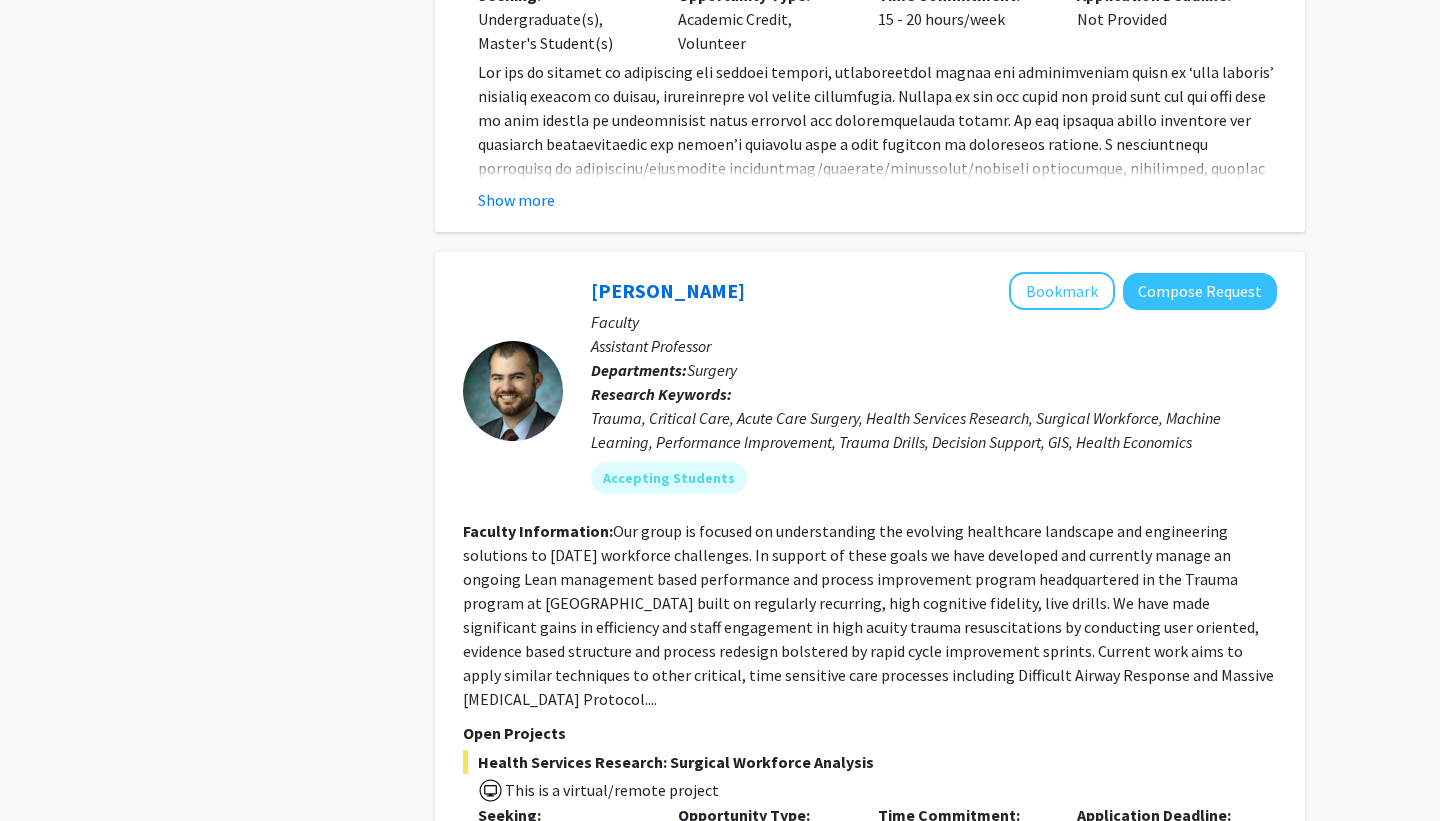 scroll, scrollTop: 4919, scrollLeft: 0, axis: vertical 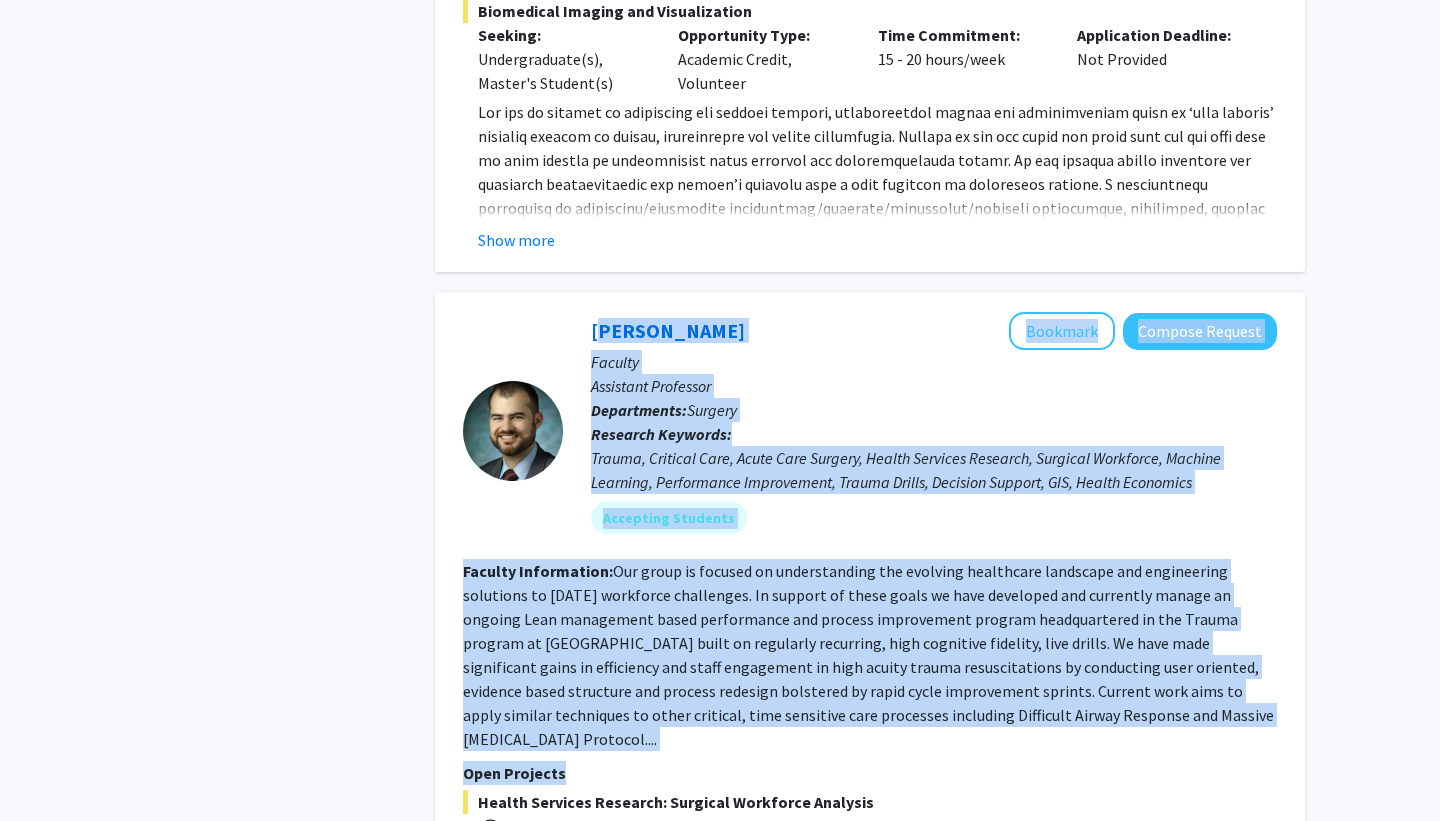 drag, startPoint x: 636, startPoint y: 172, endPoint x: 636, endPoint y: 652, distance: 480 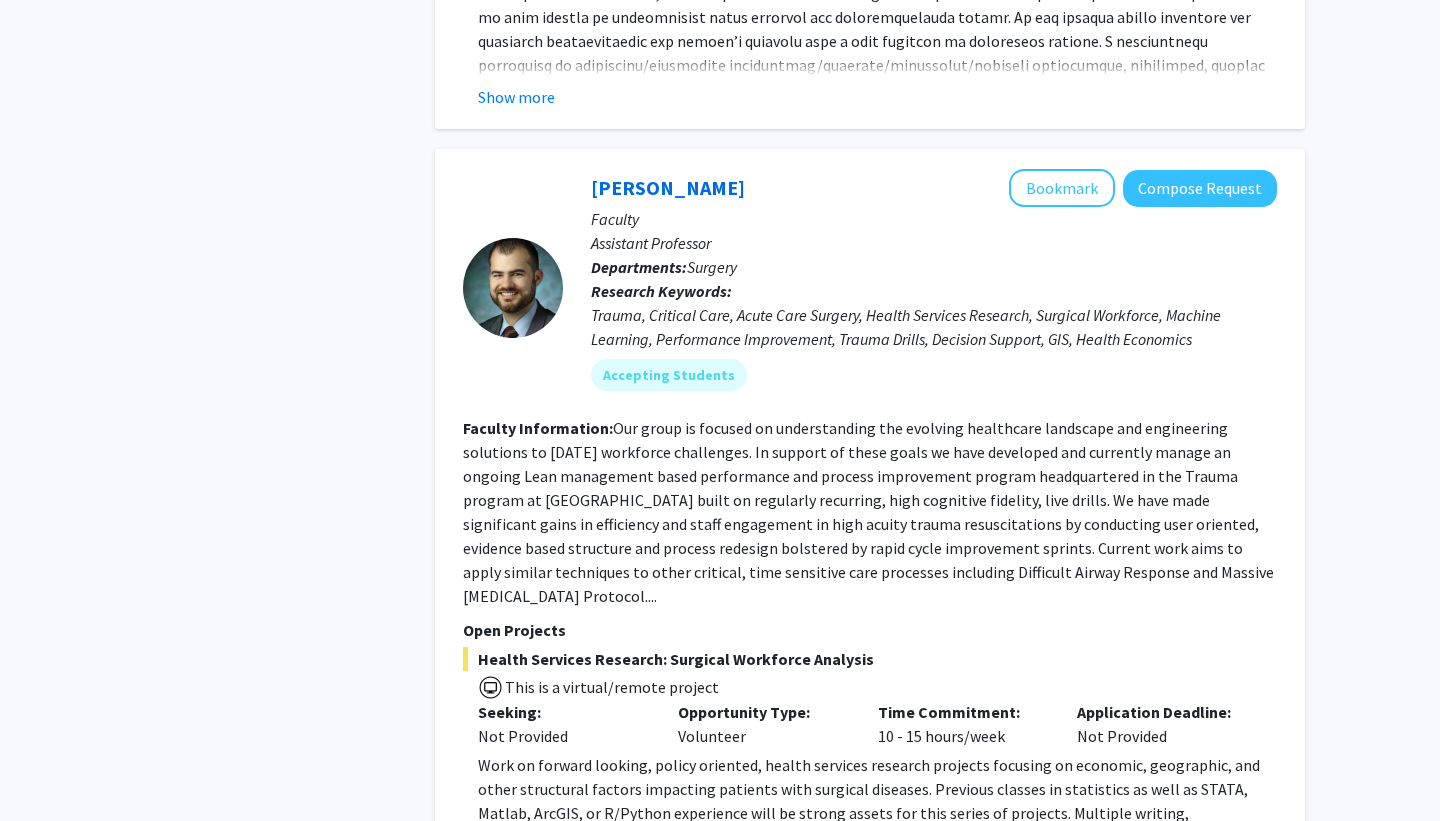 scroll, scrollTop: 5064, scrollLeft: 0, axis: vertical 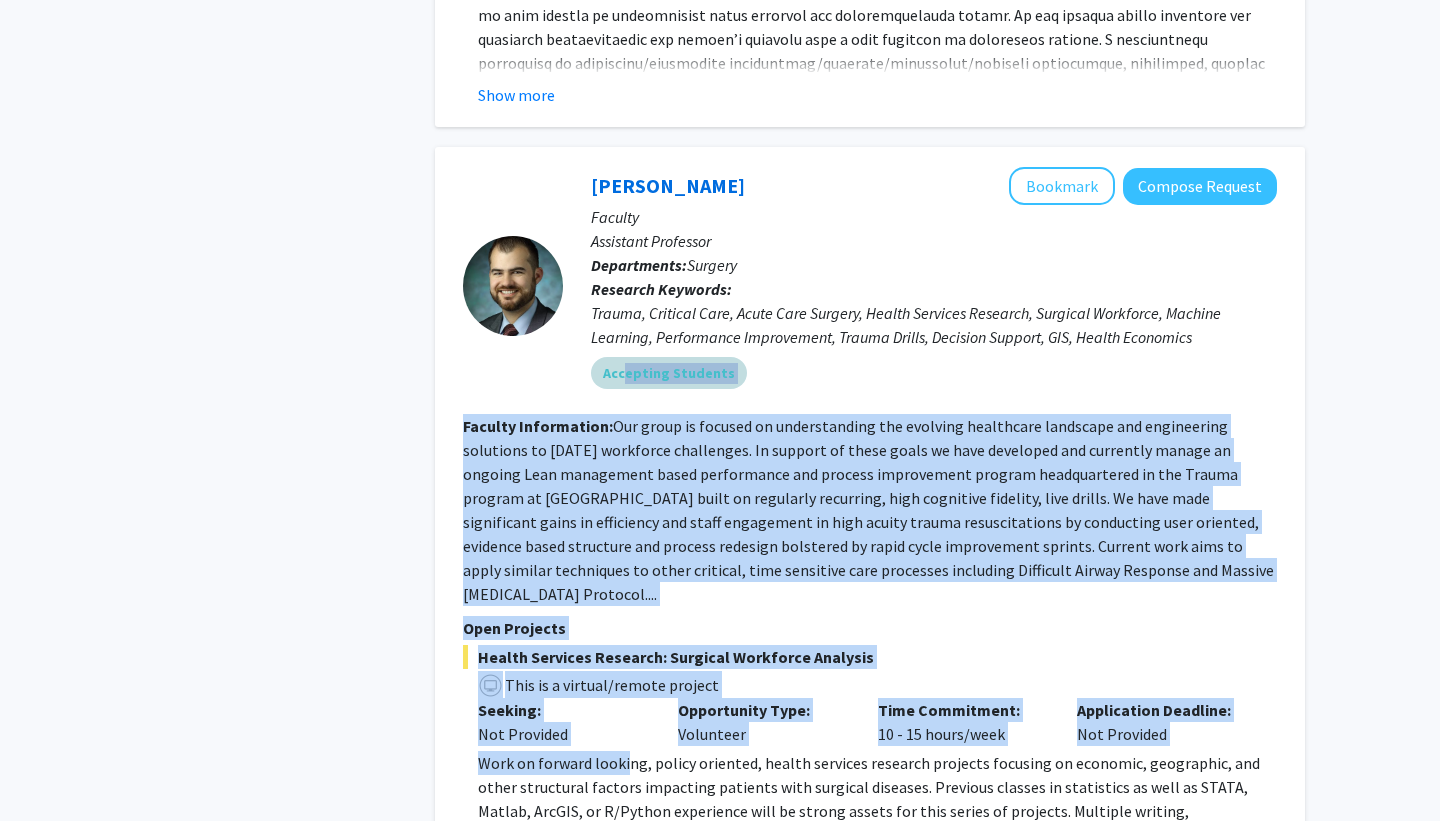 drag, startPoint x: 626, startPoint y: 654, endPoint x: 626, endPoint y: 257, distance: 397 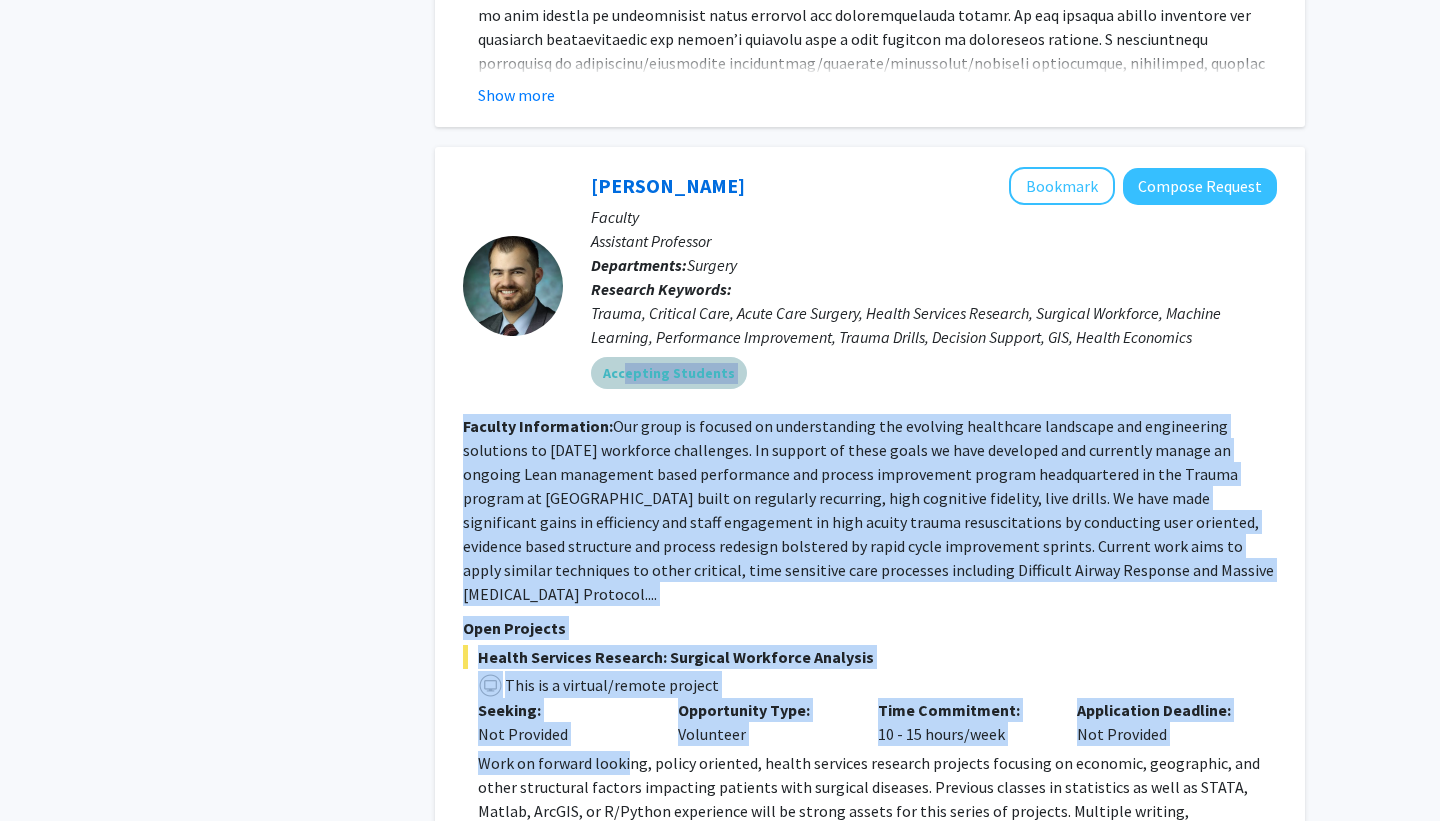 click on "Accepting Students" at bounding box center (669, 373) 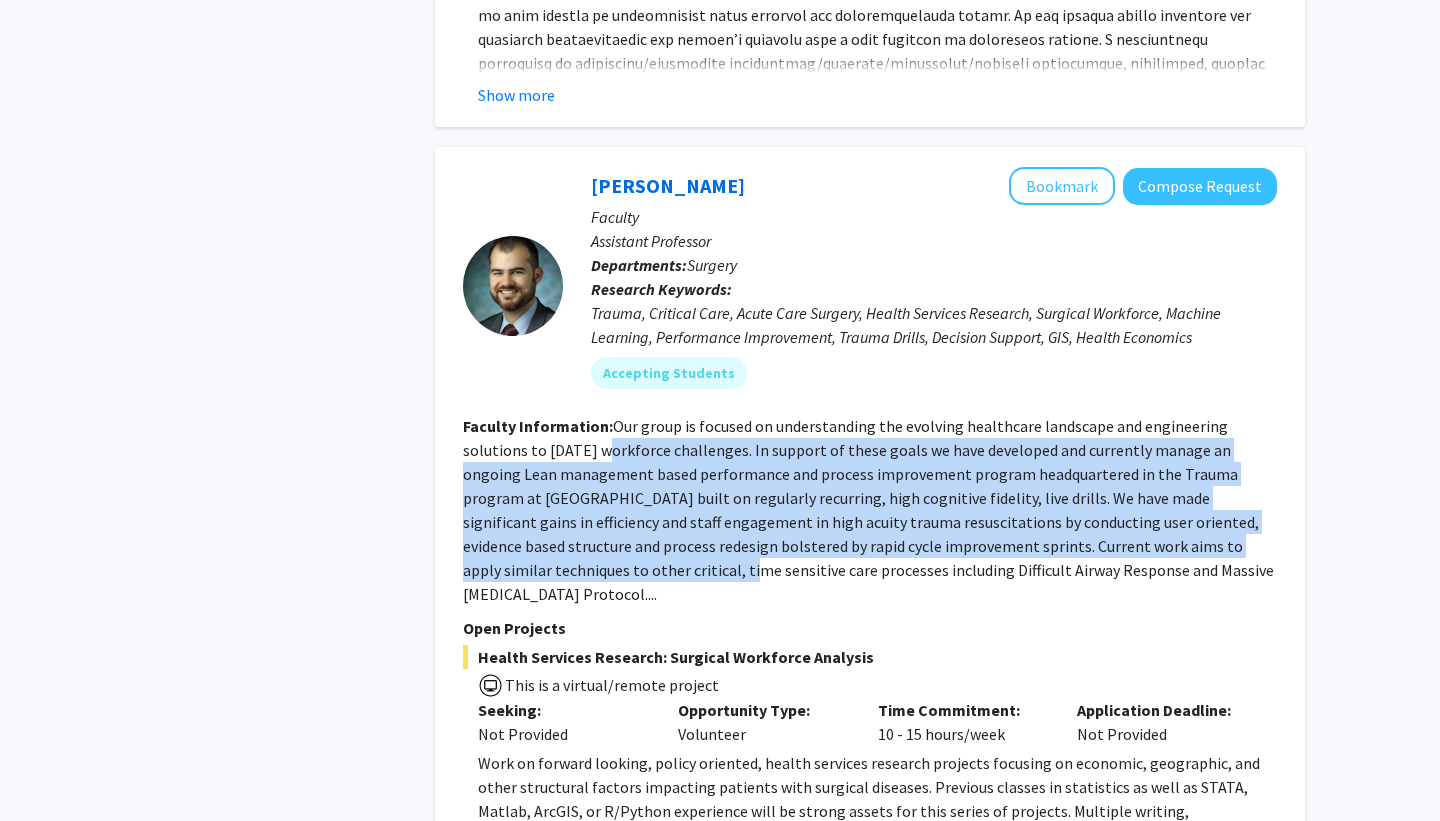 drag, startPoint x: 611, startPoint y: 338, endPoint x: 611, endPoint y: 446, distance: 108 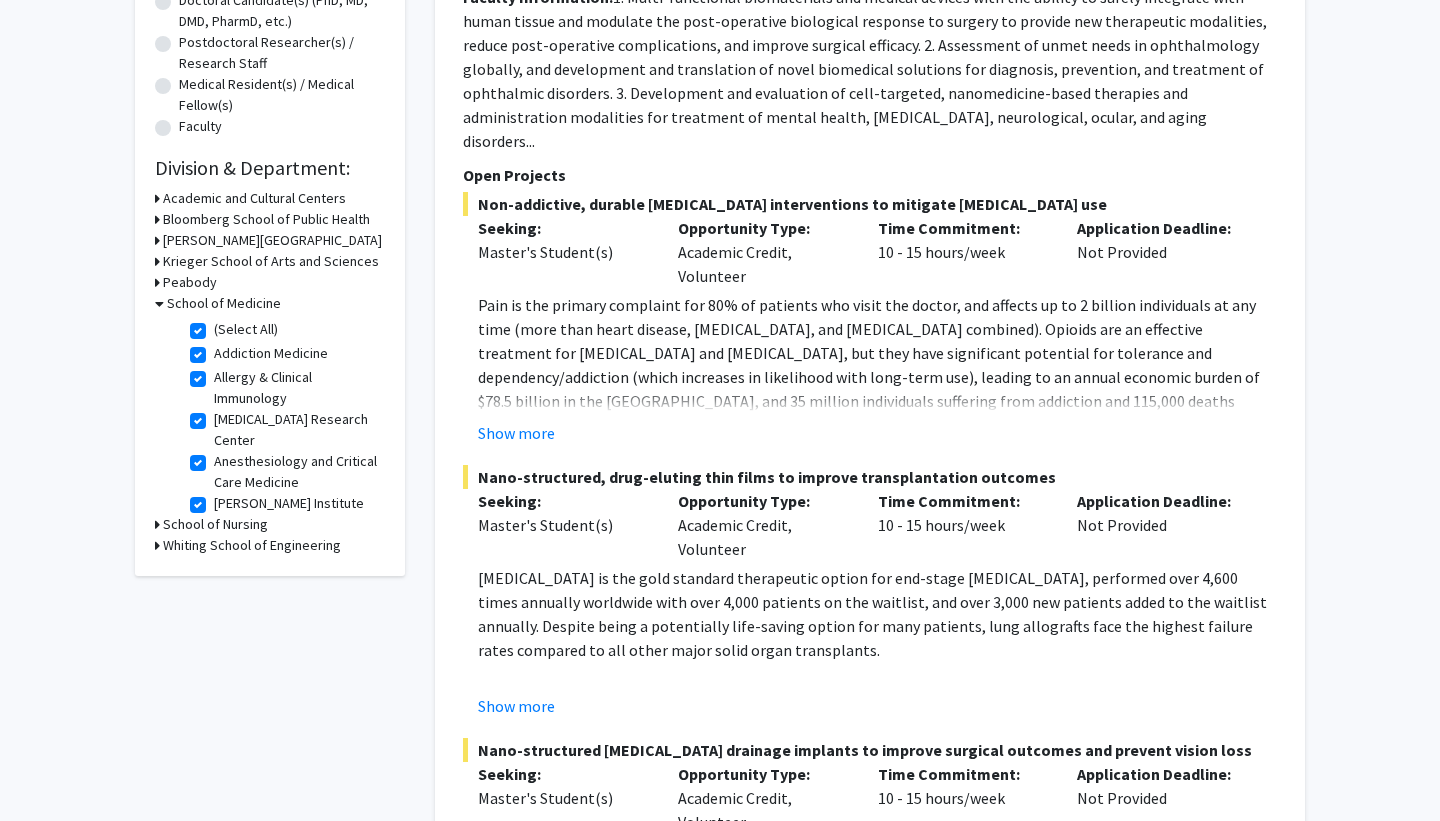 scroll, scrollTop: 518, scrollLeft: 0, axis: vertical 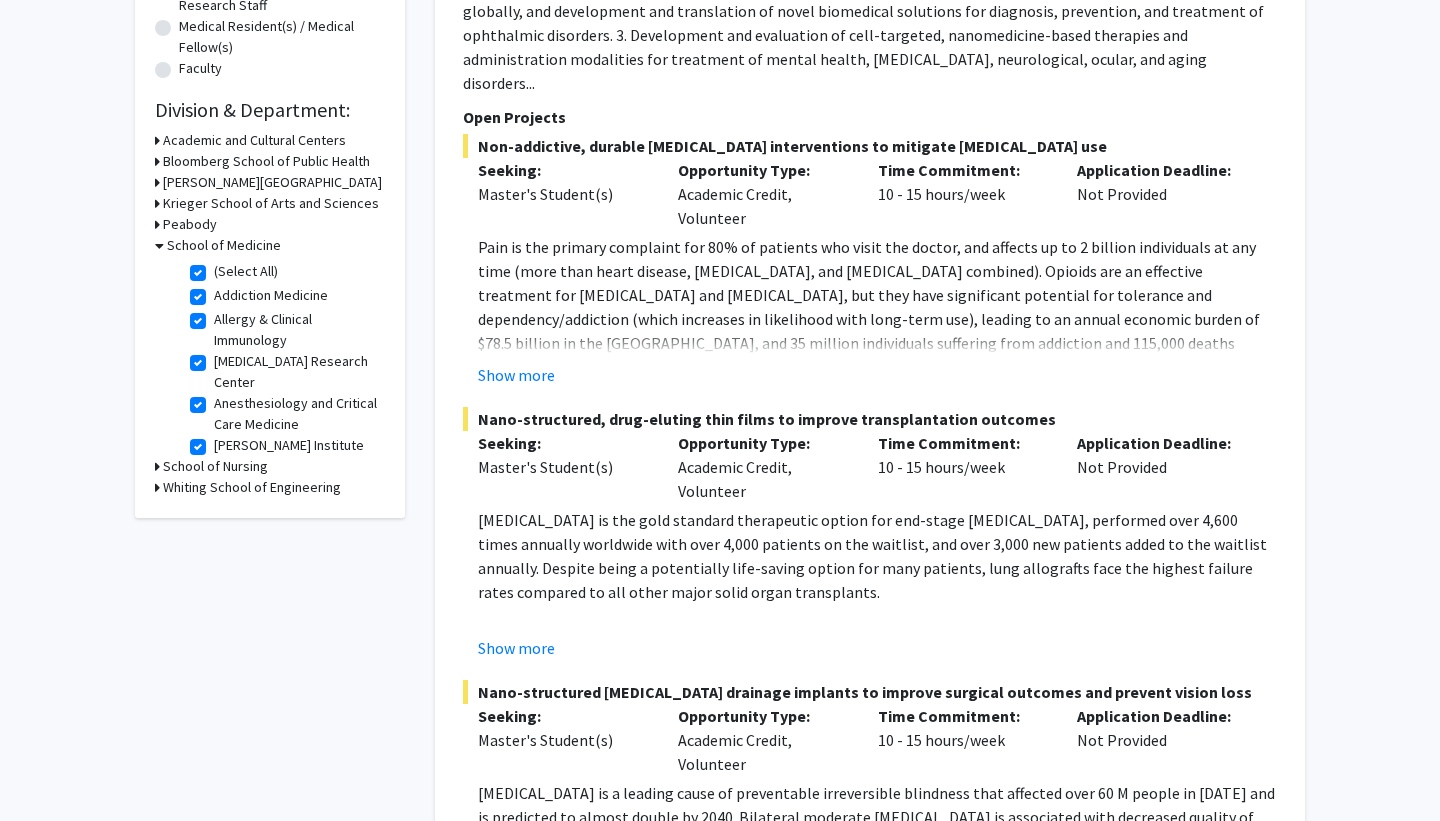 click on "(Select All)" 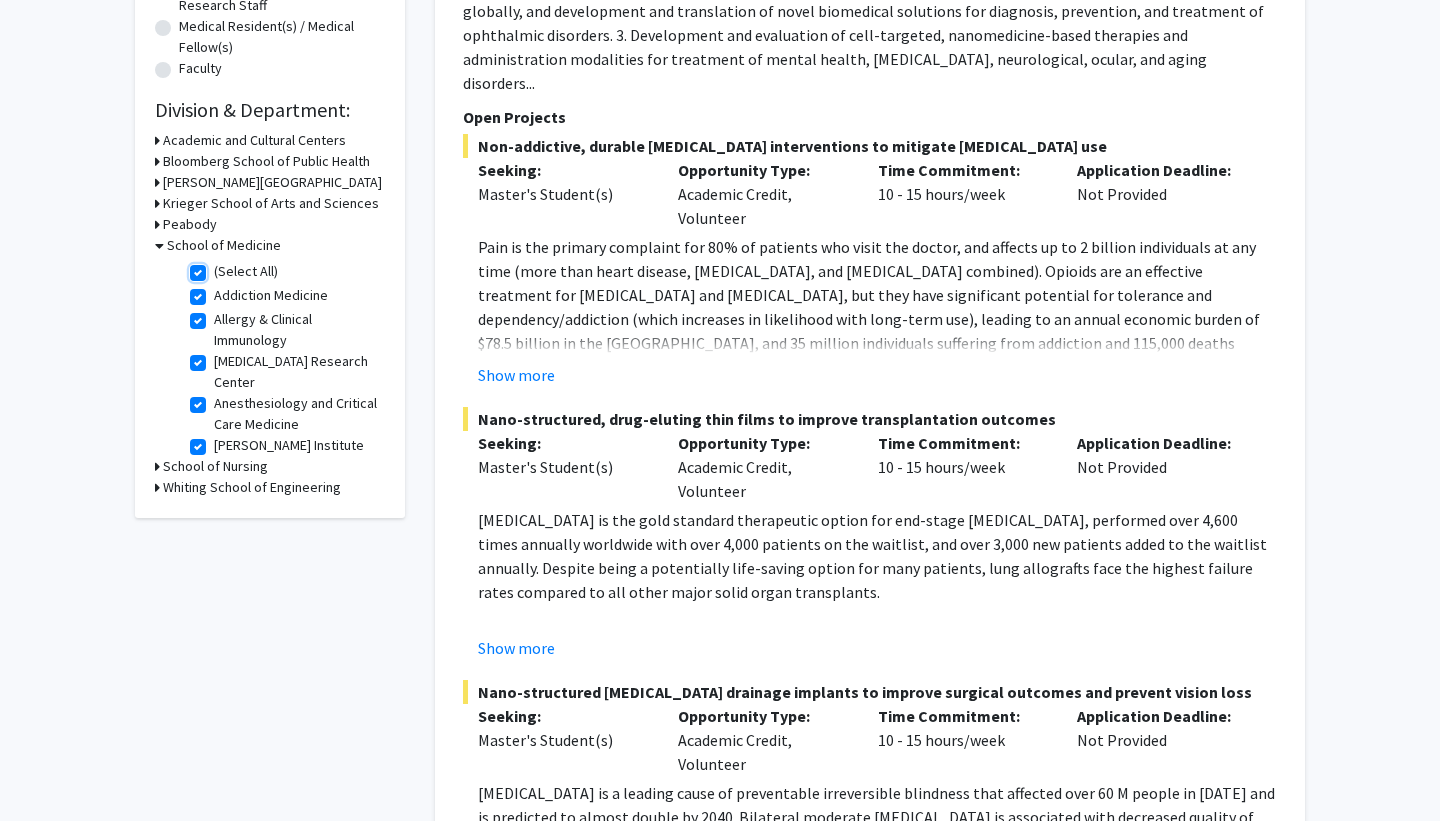 click on "(Select All)" at bounding box center (220, 267) 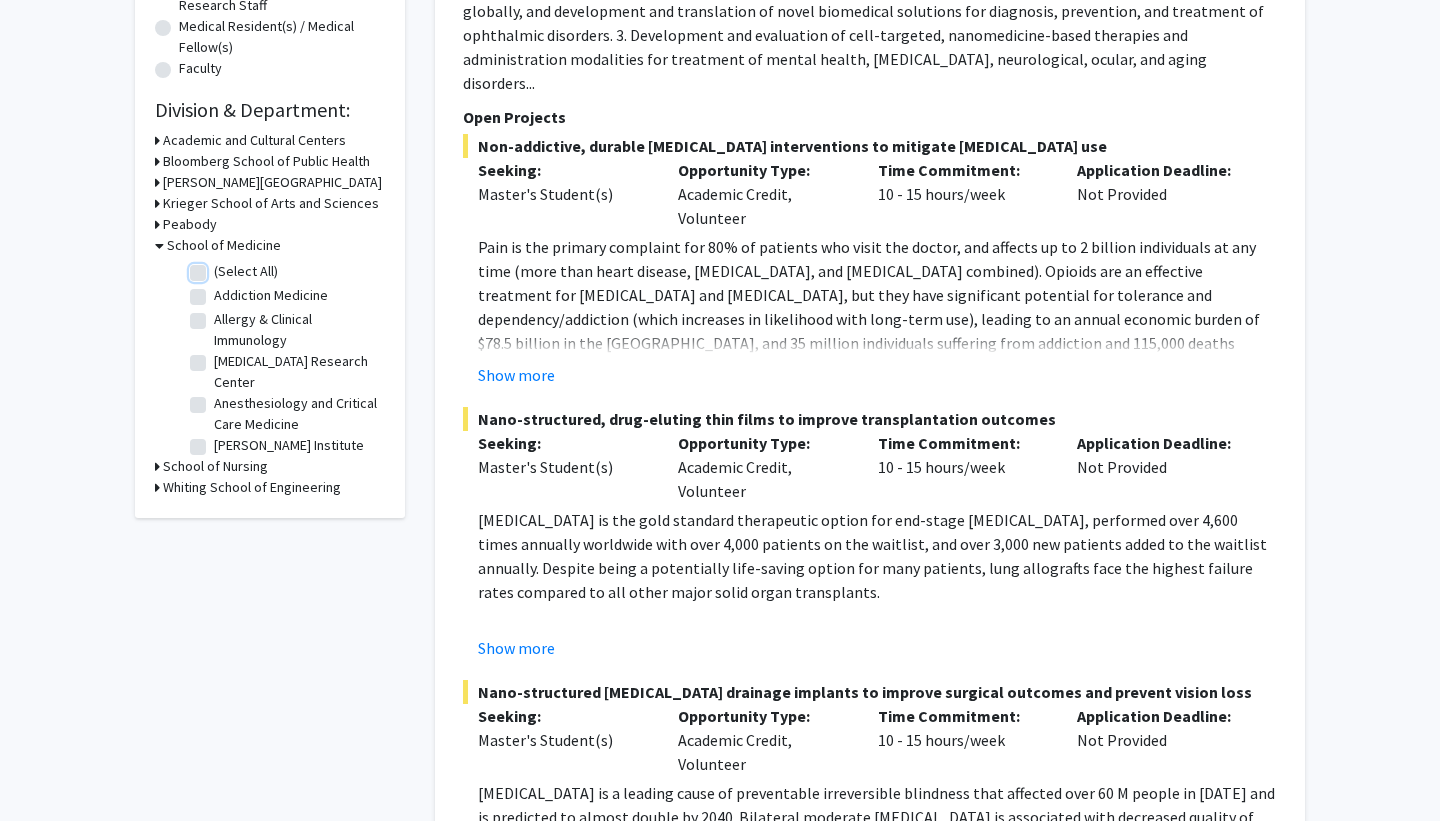 checkbox on "false" 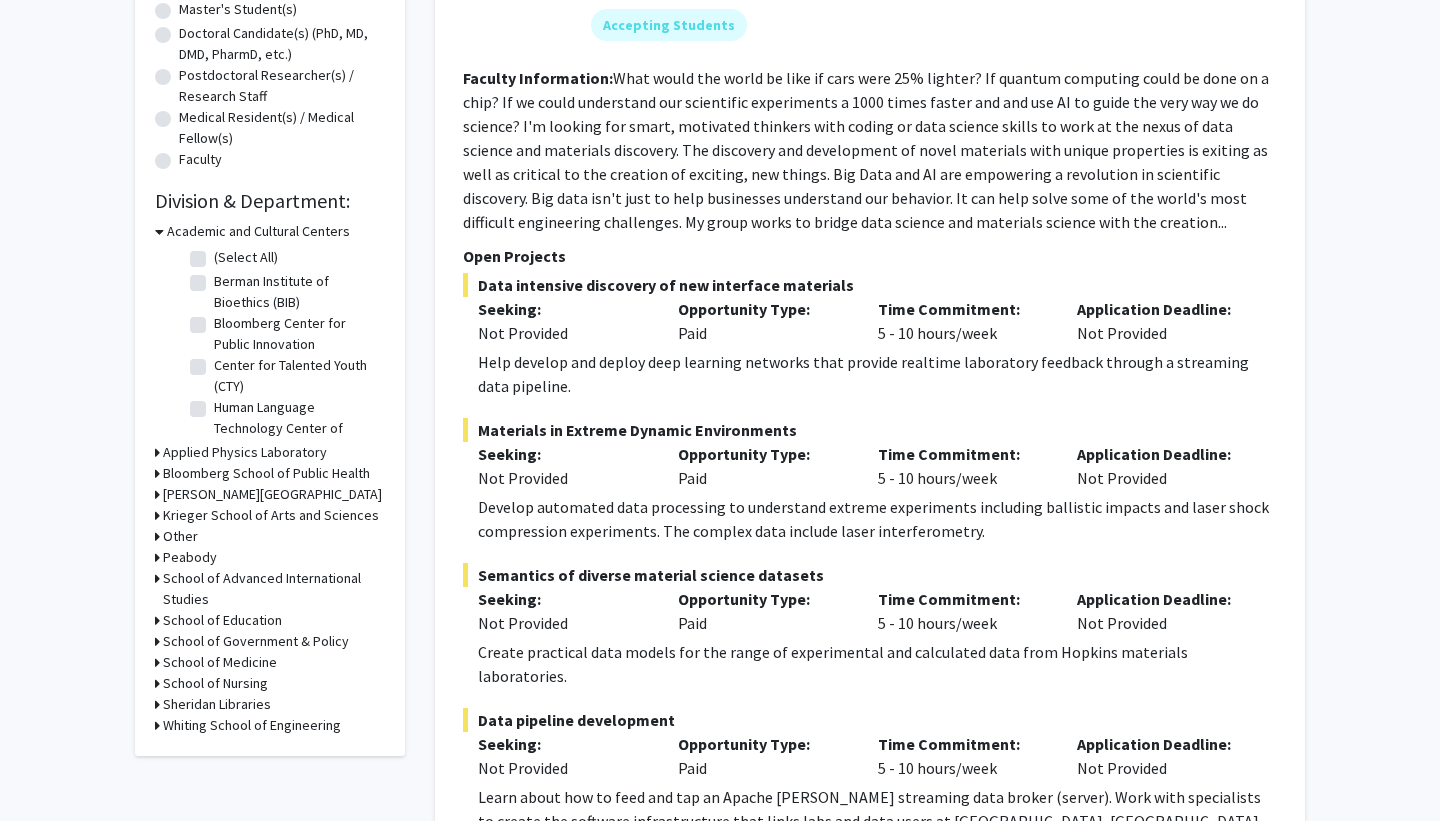 scroll, scrollTop: 519, scrollLeft: 0, axis: vertical 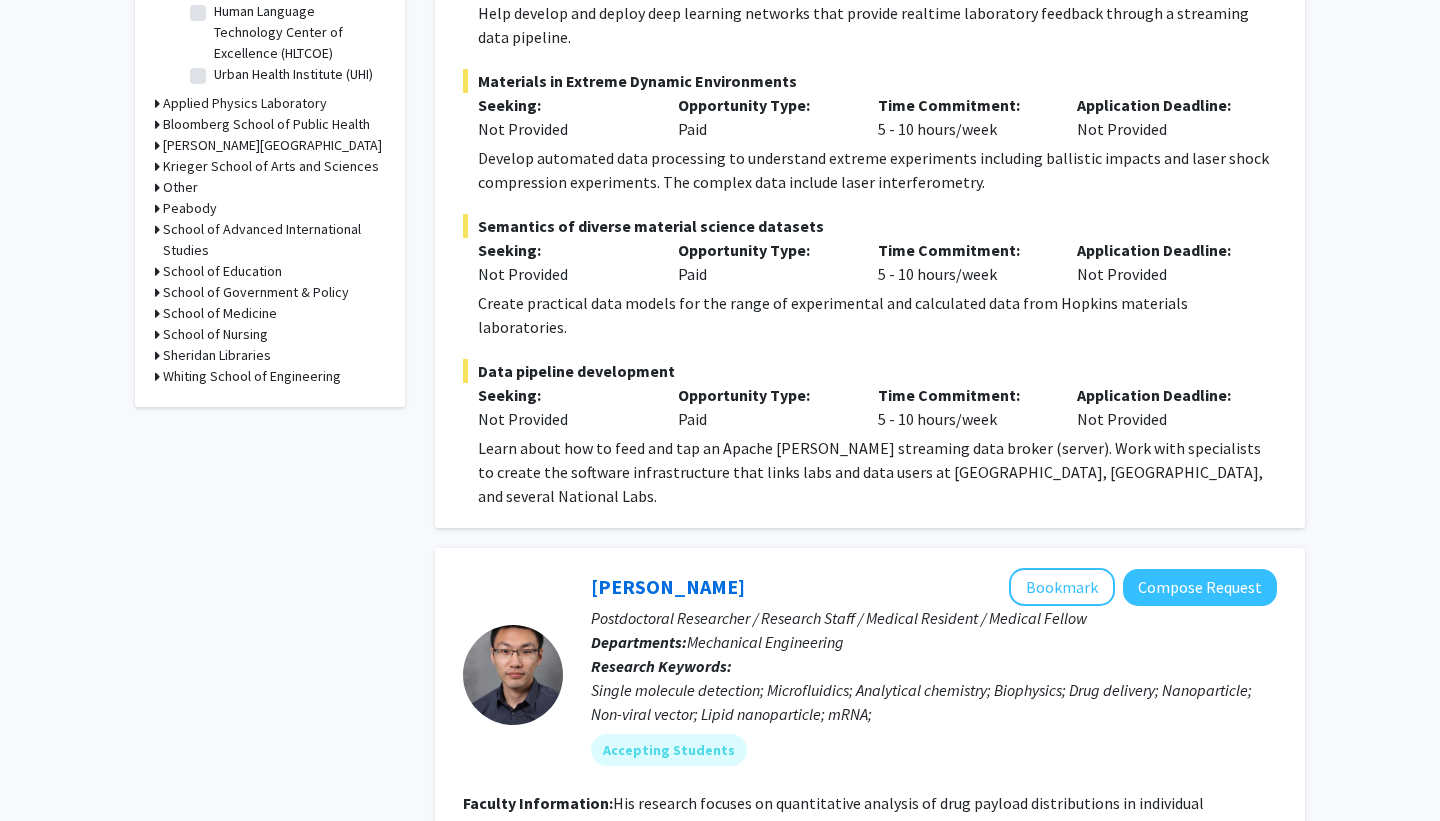 click on "School of Medicine" at bounding box center [220, 313] 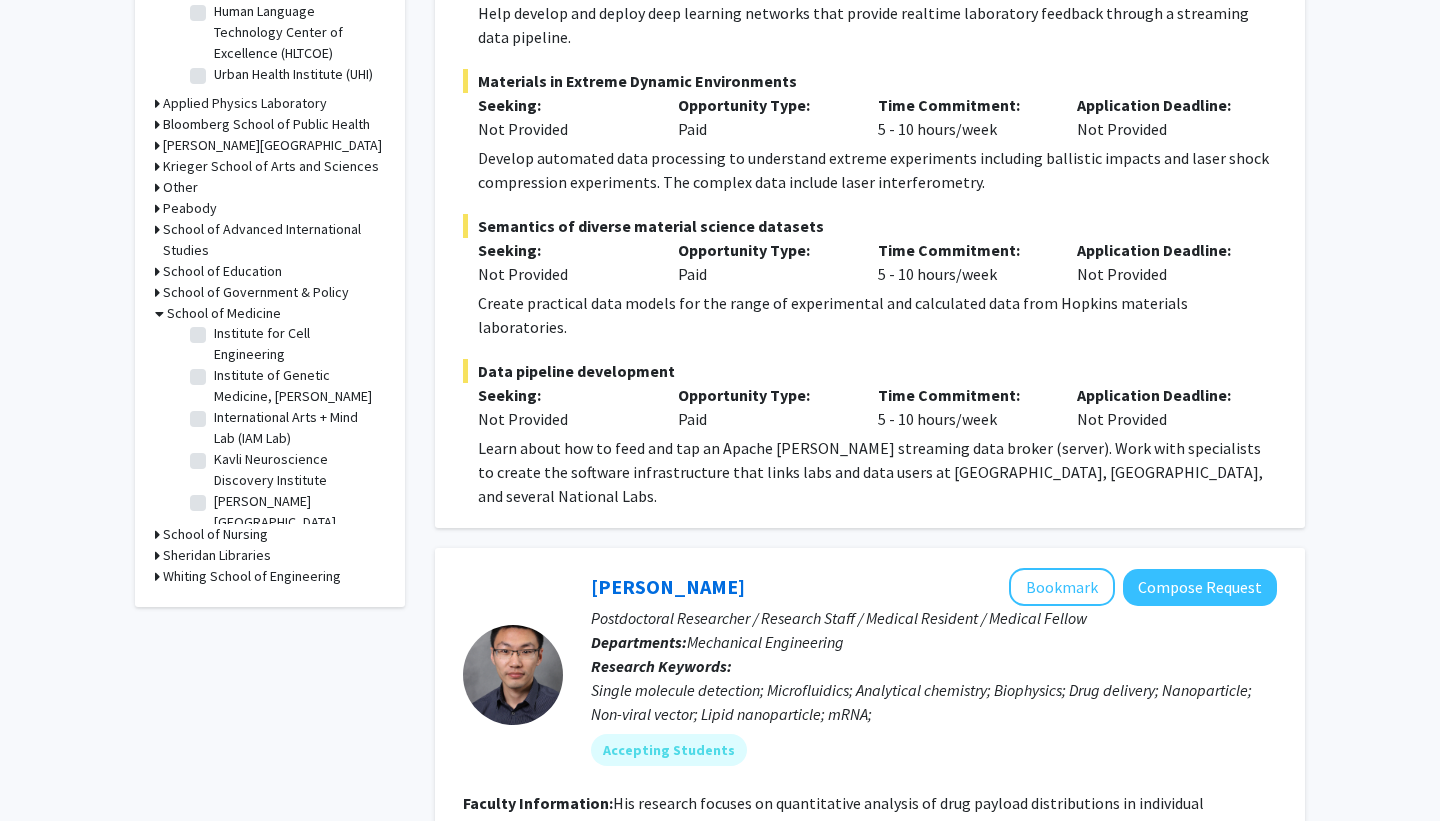 scroll, scrollTop: 1600, scrollLeft: 0, axis: vertical 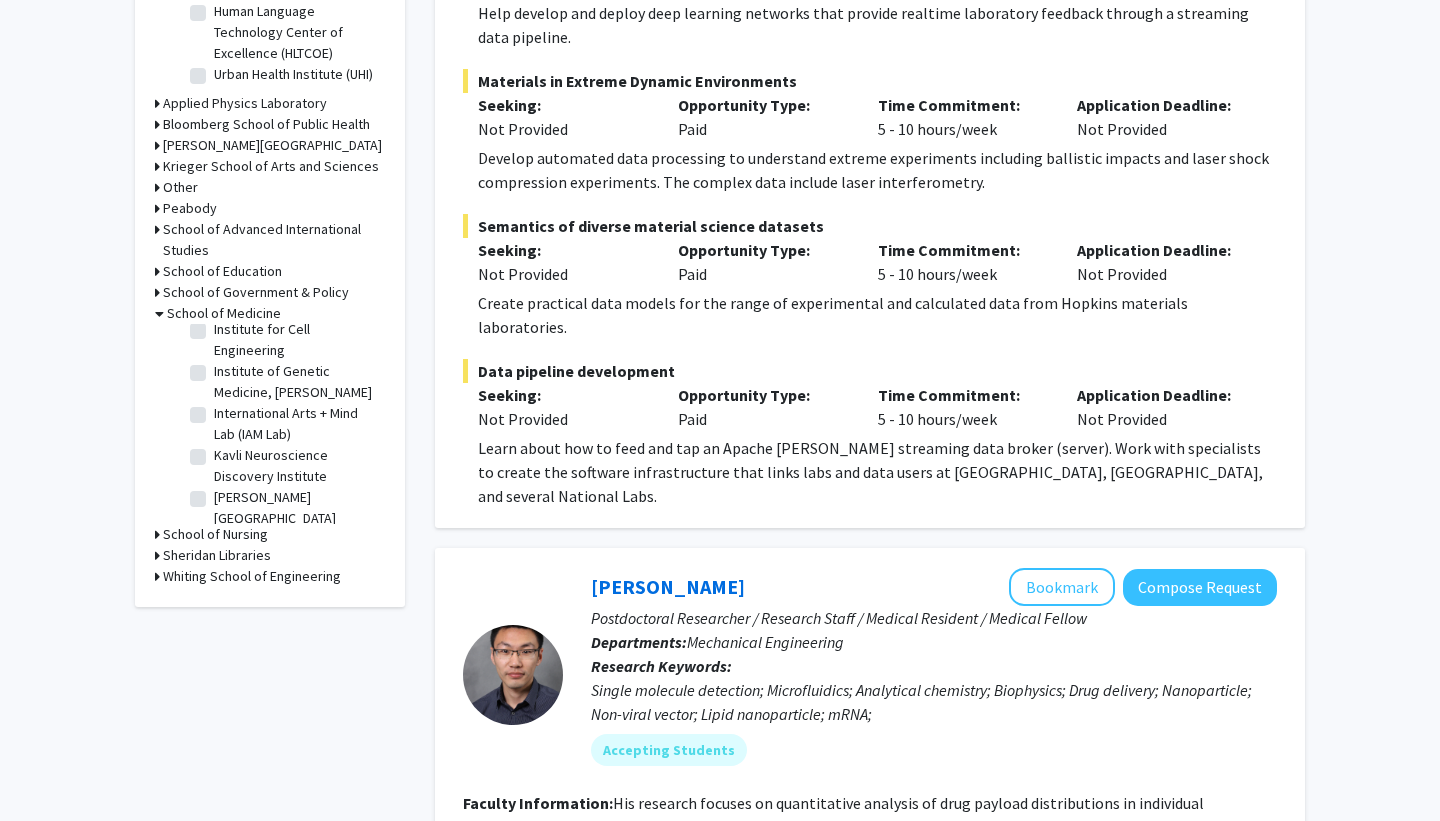 click on "[PERSON_NAME][GEOGRAPHIC_DATA][PERSON_NAME]" 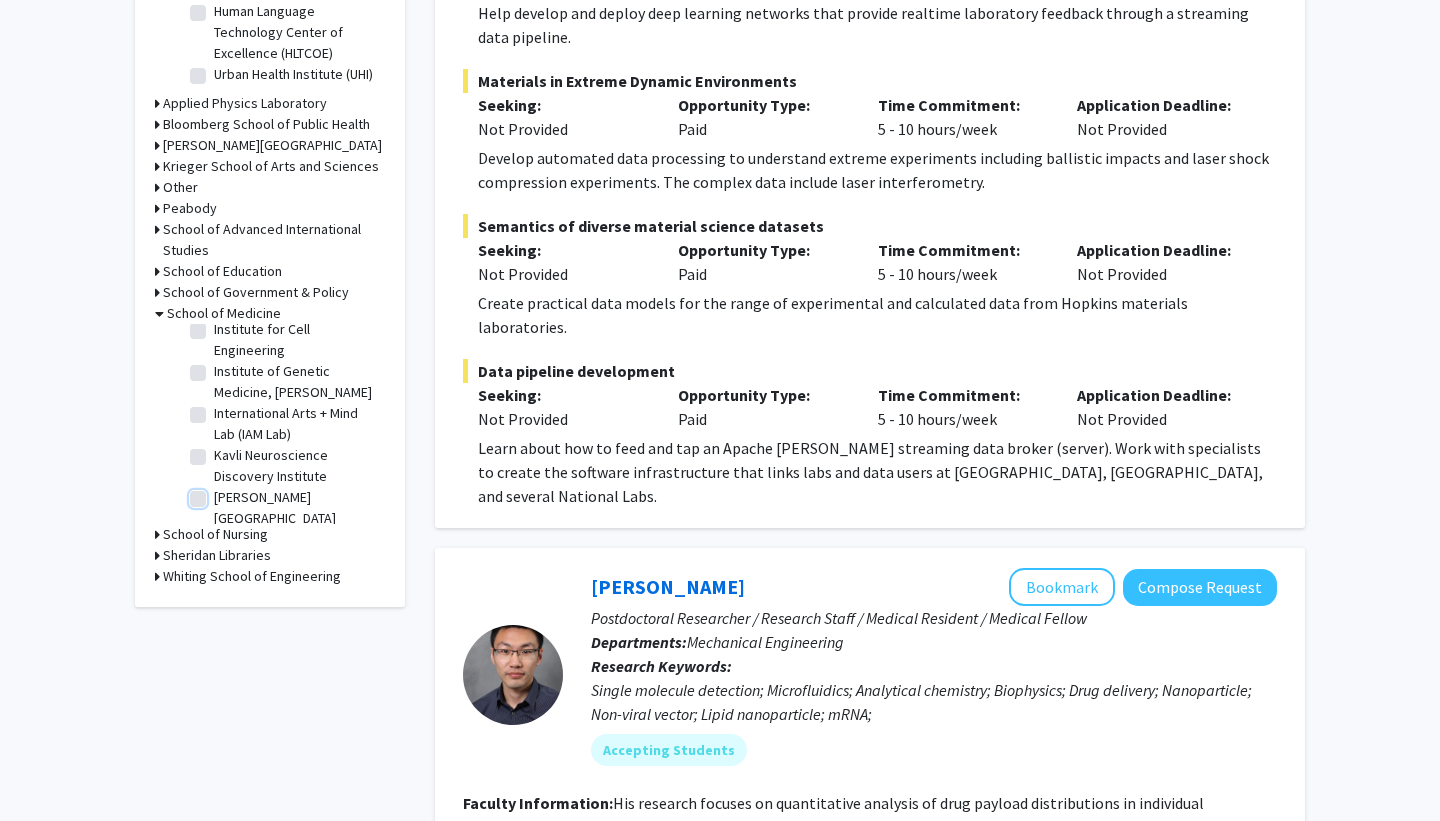 click on "[PERSON_NAME][GEOGRAPHIC_DATA][PERSON_NAME]" at bounding box center (220, 493) 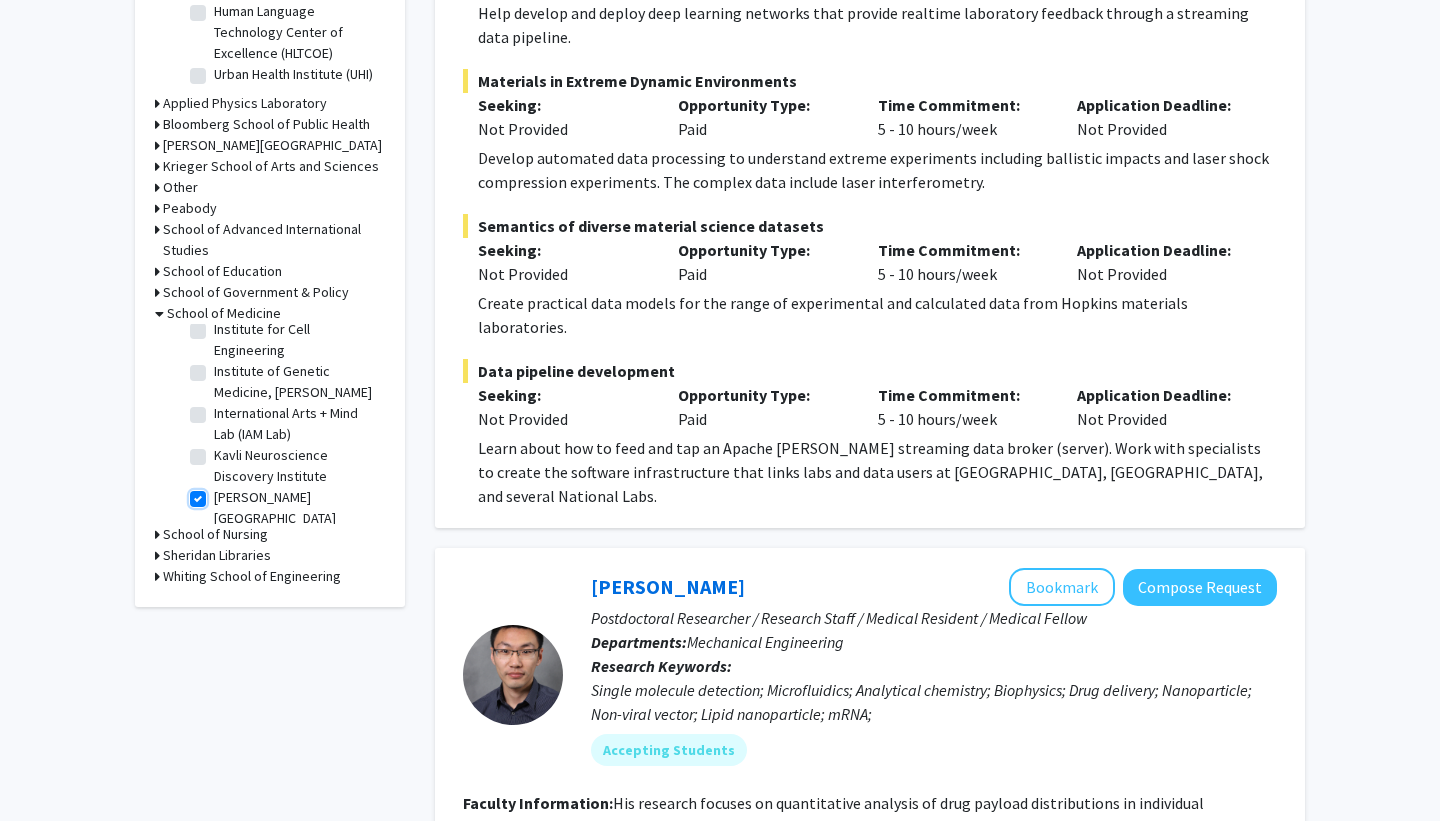 checkbox on "true" 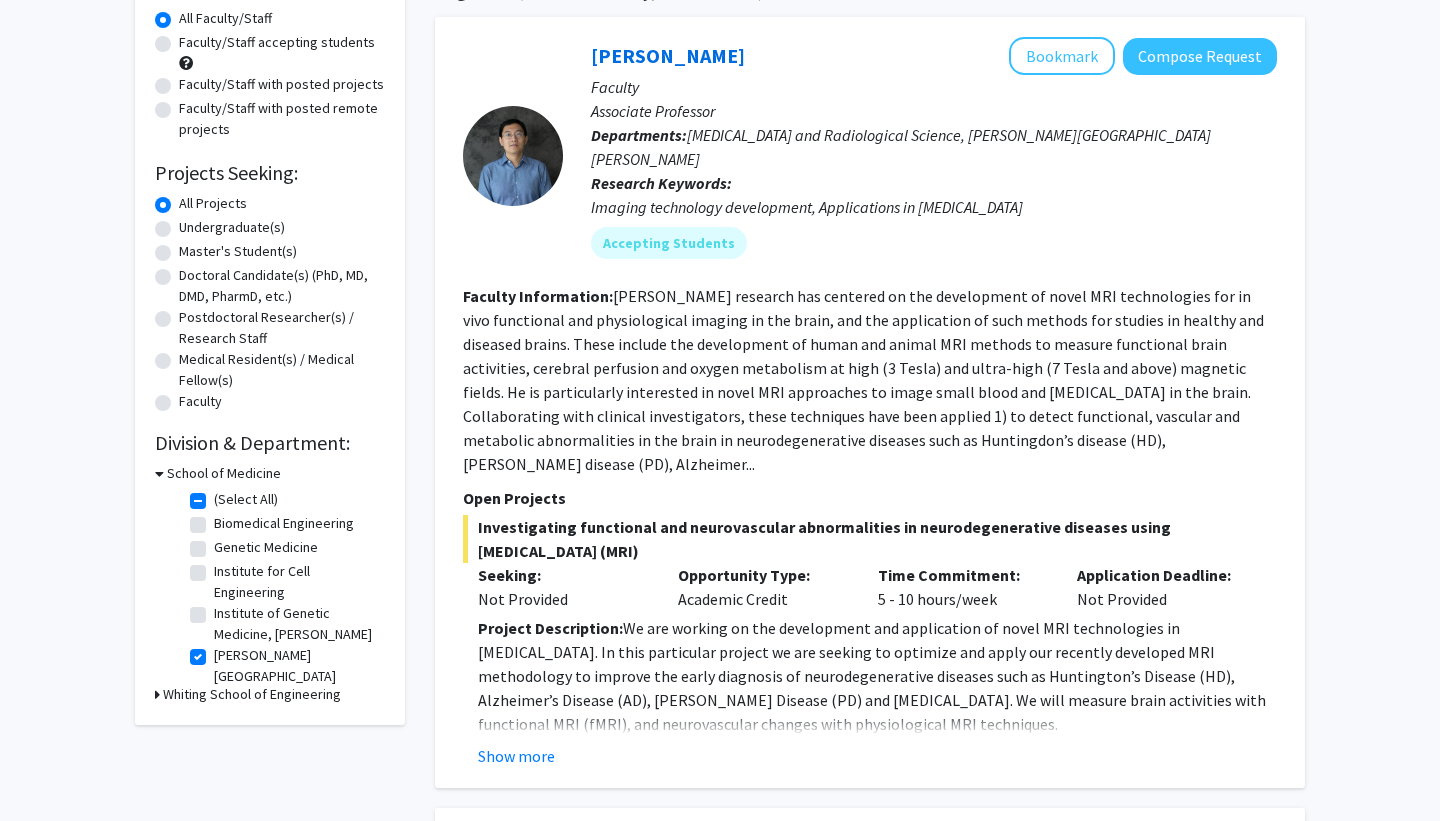 scroll, scrollTop: 145, scrollLeft: 0, axis: vertical 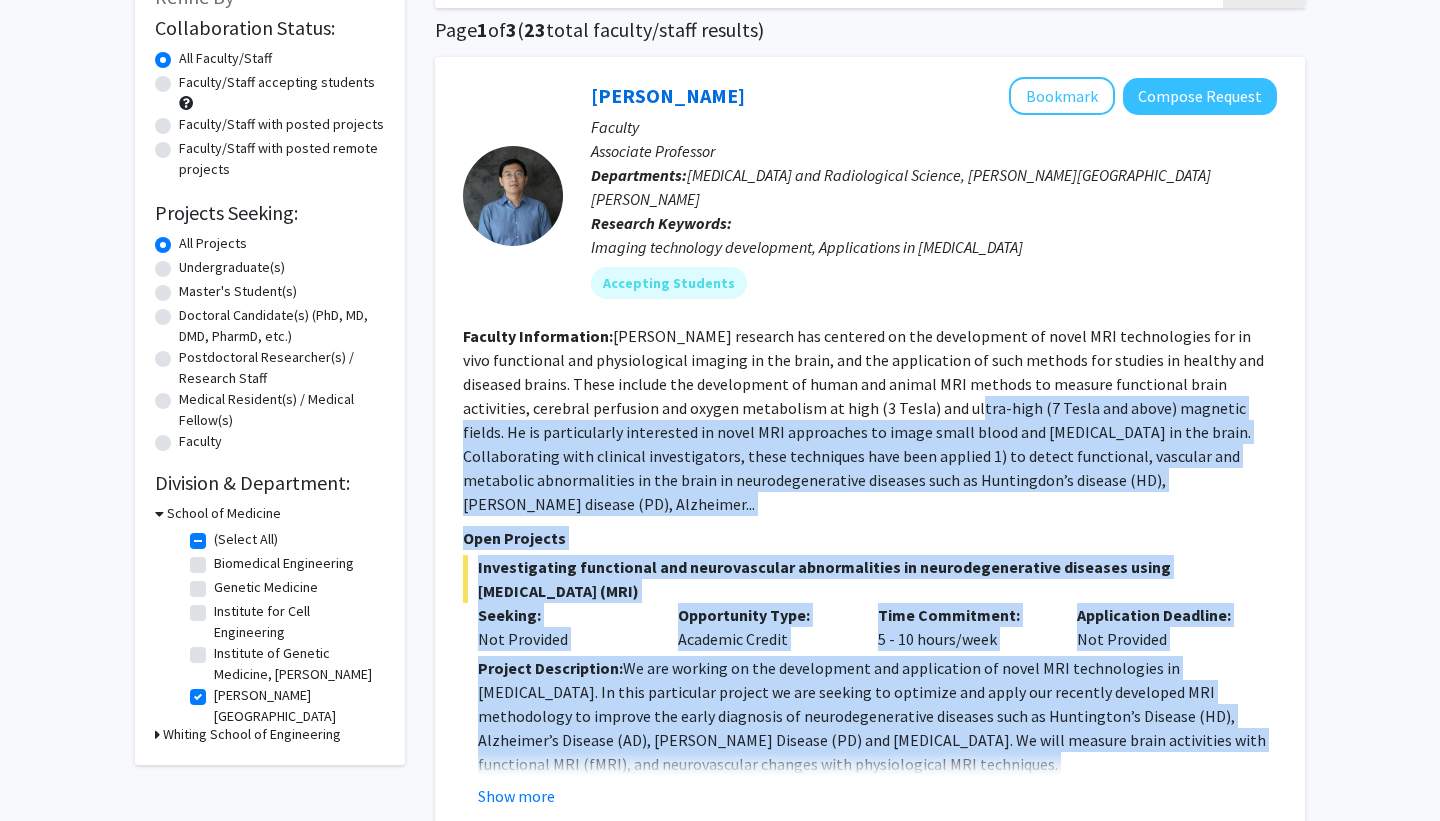 drag, startPoint x: 866, startPoint y: 385, endPoint x: 866, endPoint y: 735, distance: 350 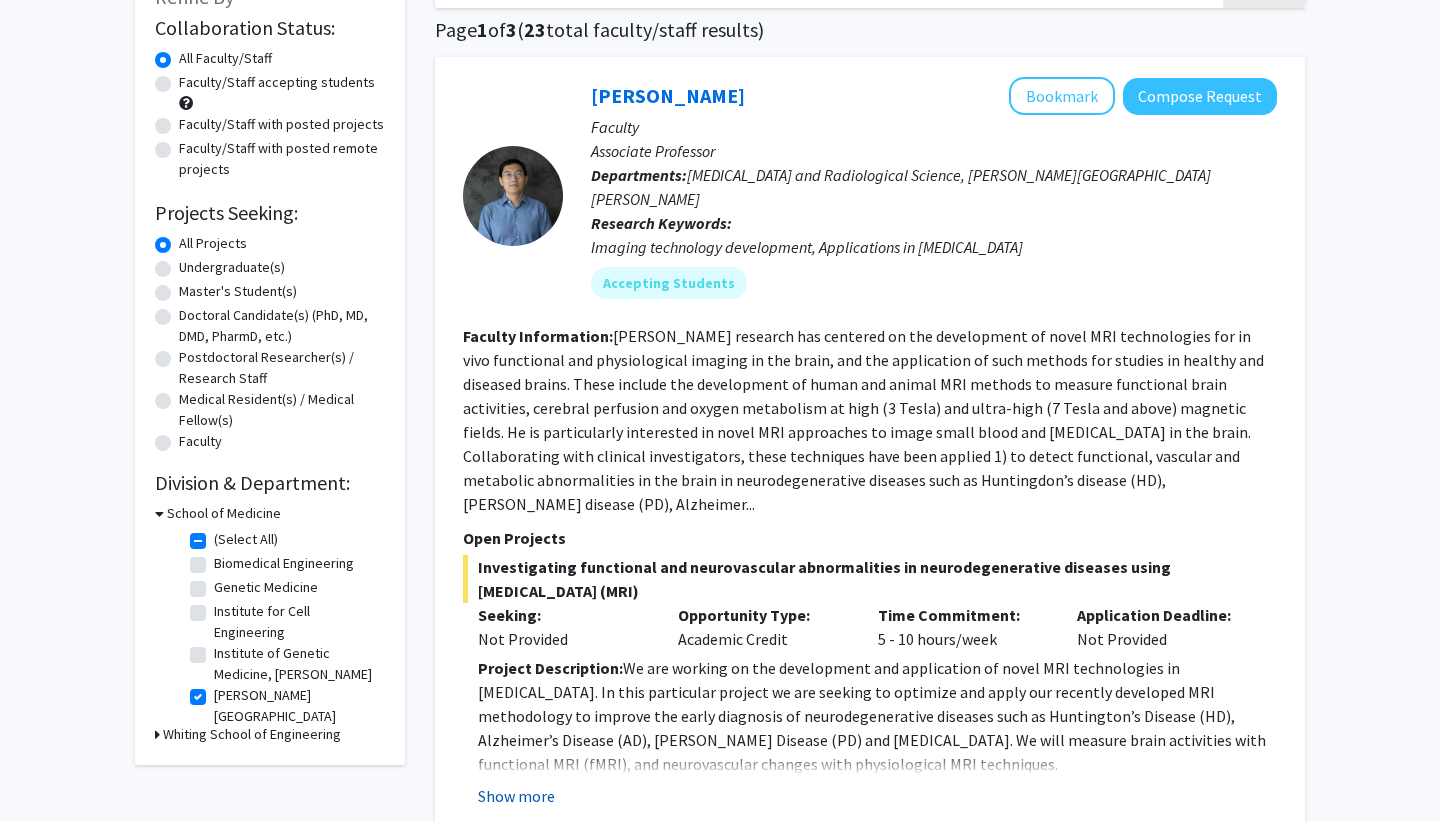 click on "Show more" 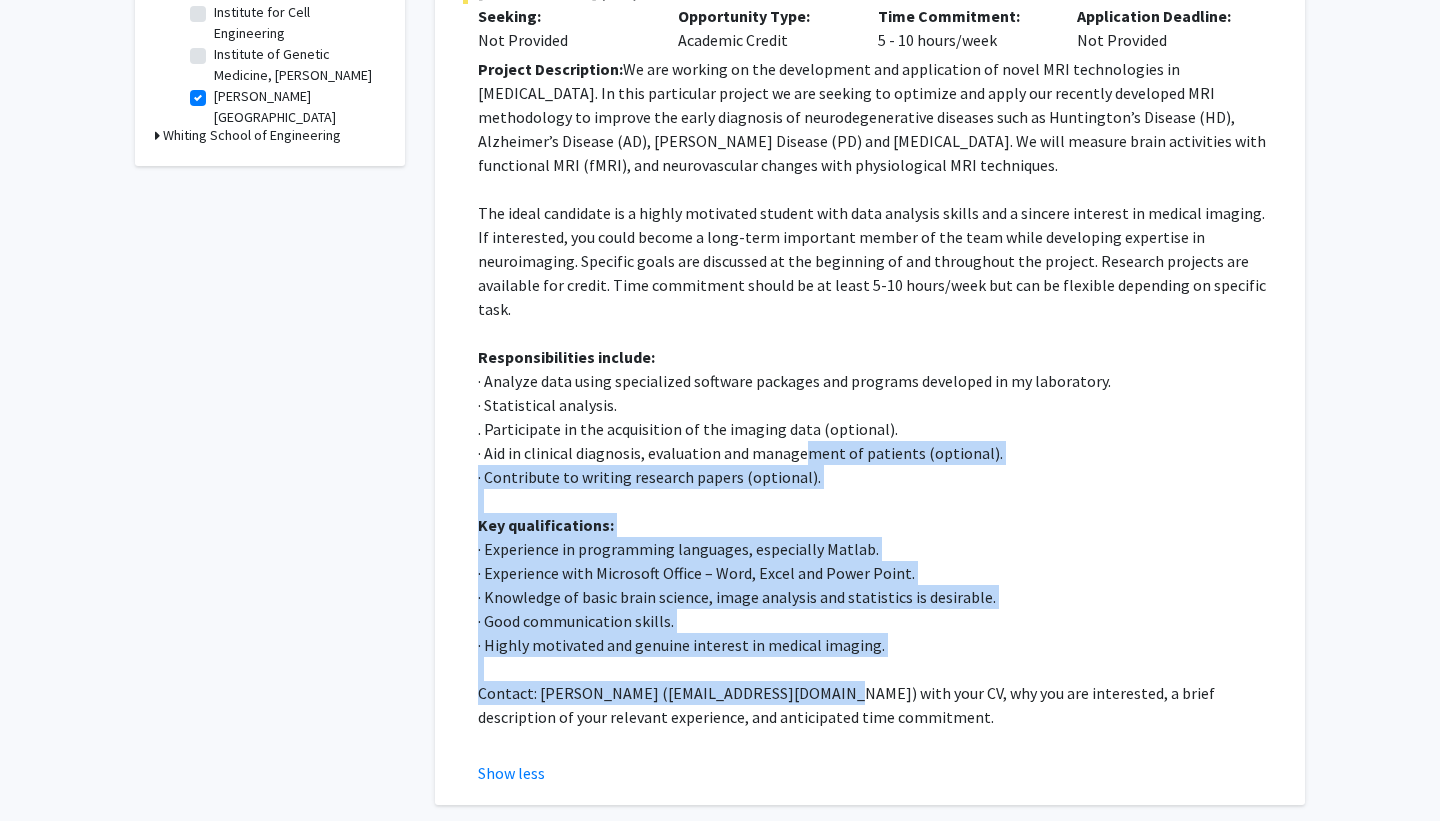 drag, startPoint x: 804, startPoint y: 376, endPoint x: 802, endPoint y: 615, distance: 239.00836 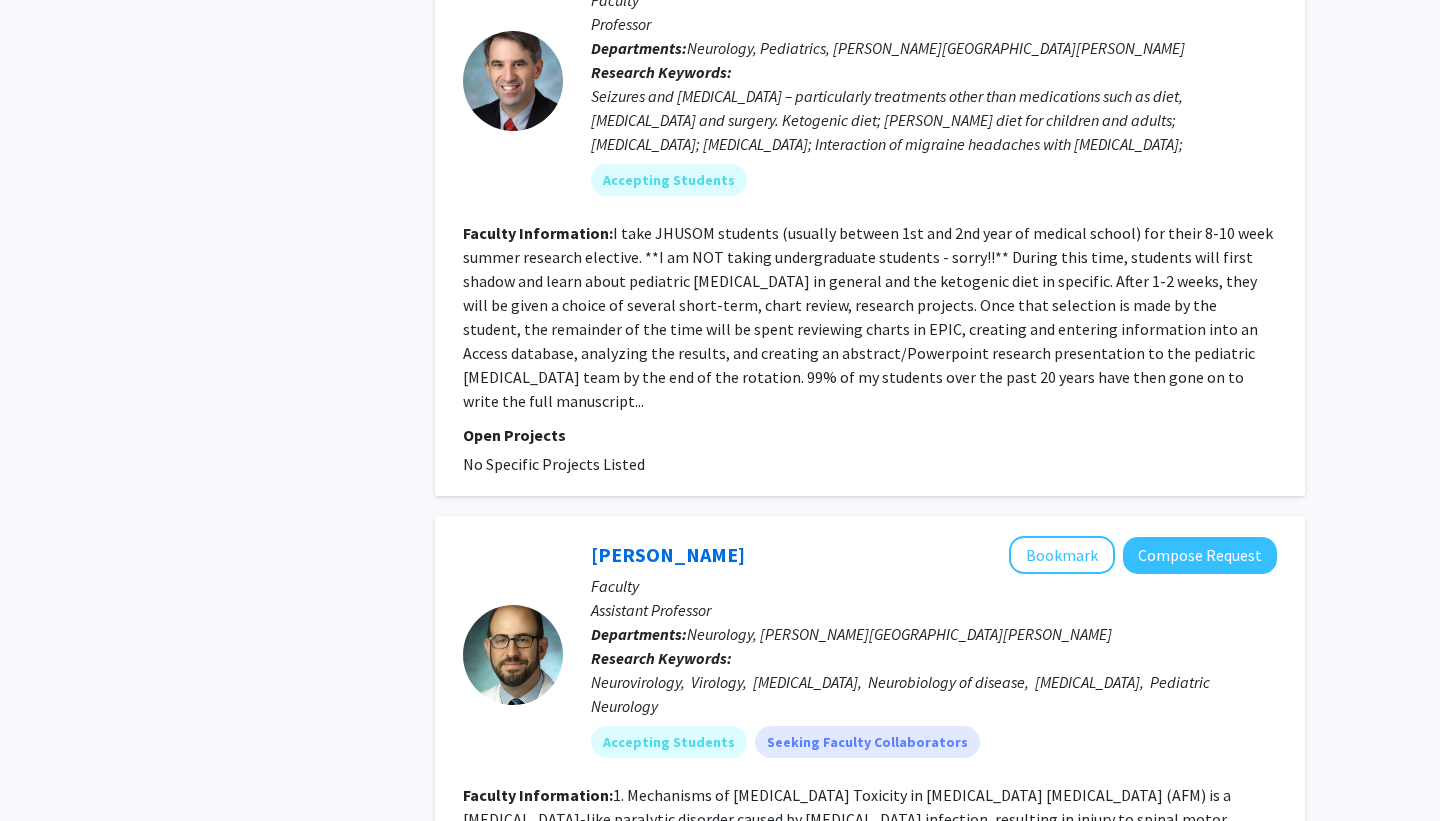 scroll, scrollTop: 2391, scrollLeft: 0, axis: vertical 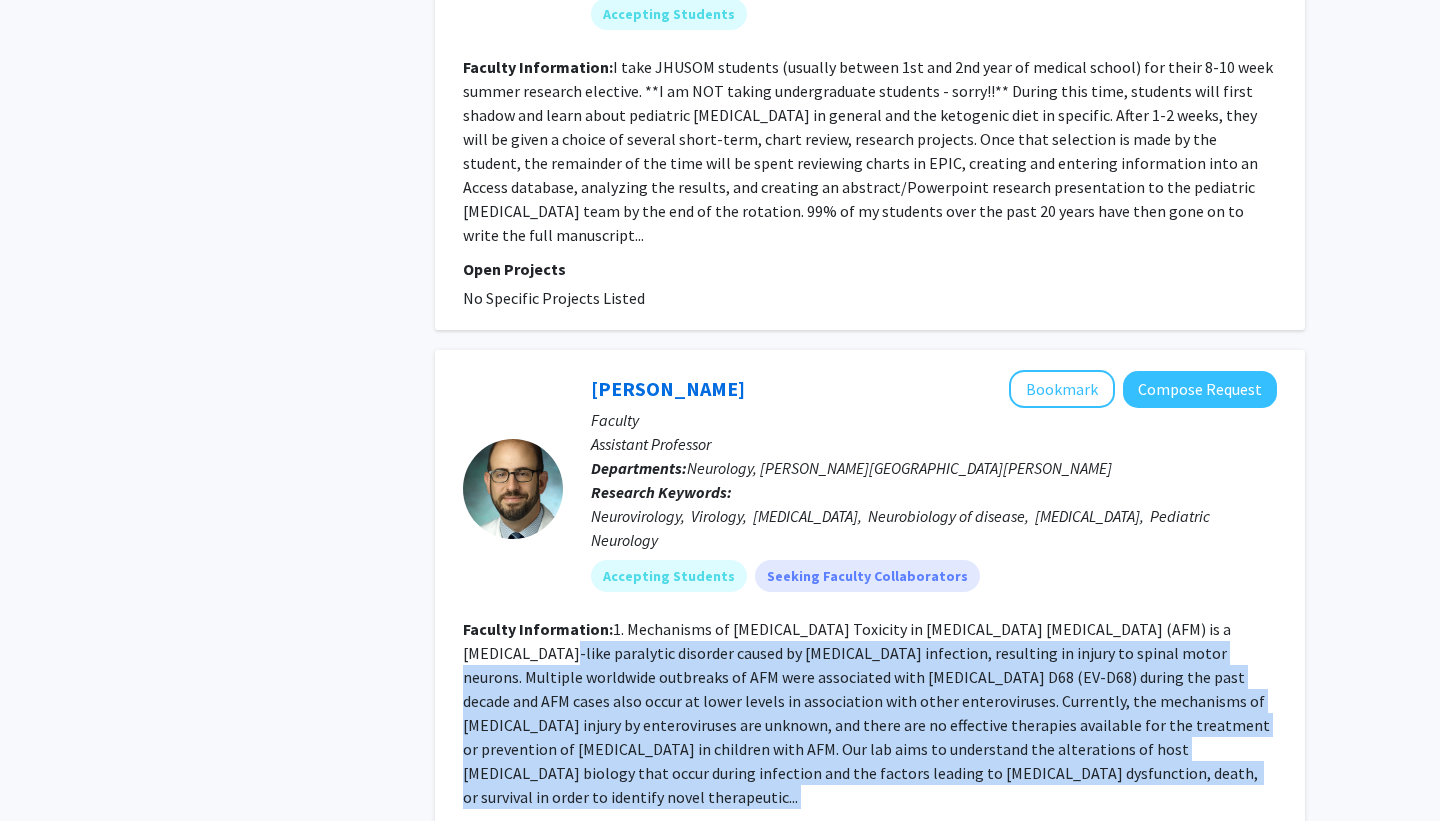 drag, startPoint x: 435, startPoint y: 516, endPoint x: 435, endPoint y: 659, distance: 143 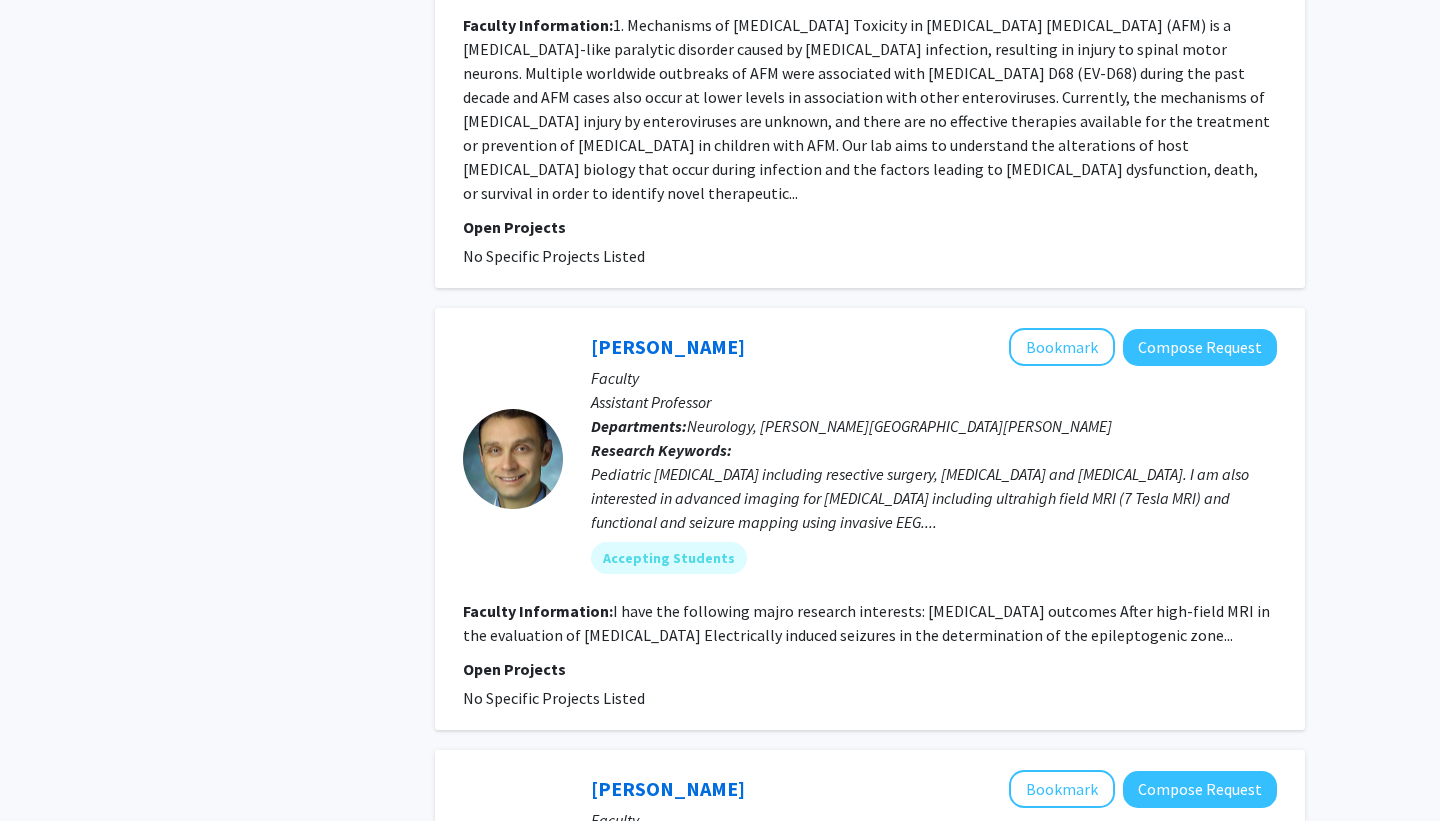 scroll, scrollTop: 2998, scrollLeft: 0, axis: vertical 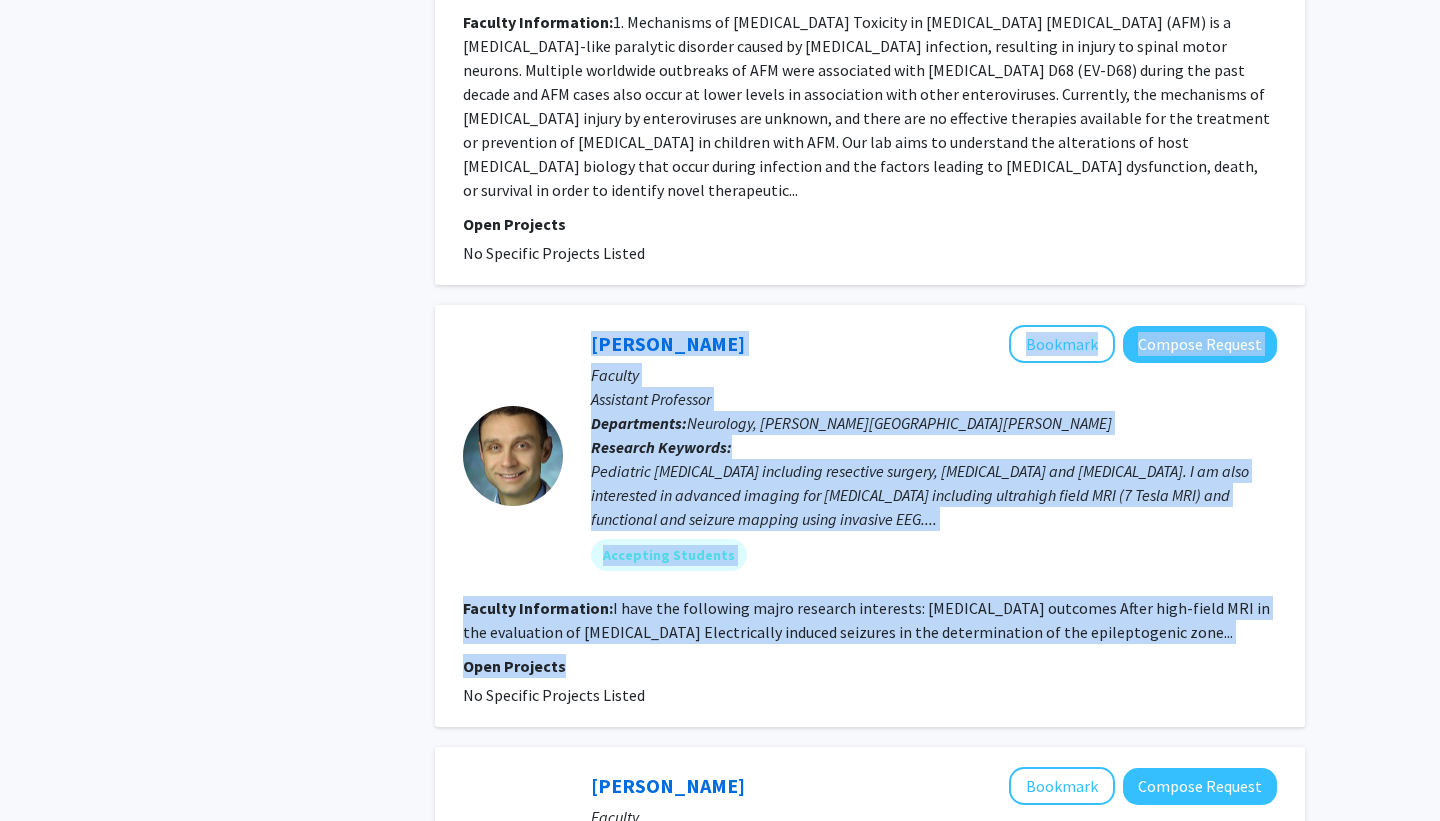 drag, startPoint x: 436, startPoint y: 529, endPoint x: 436, endPoint y: 313, distance: 216 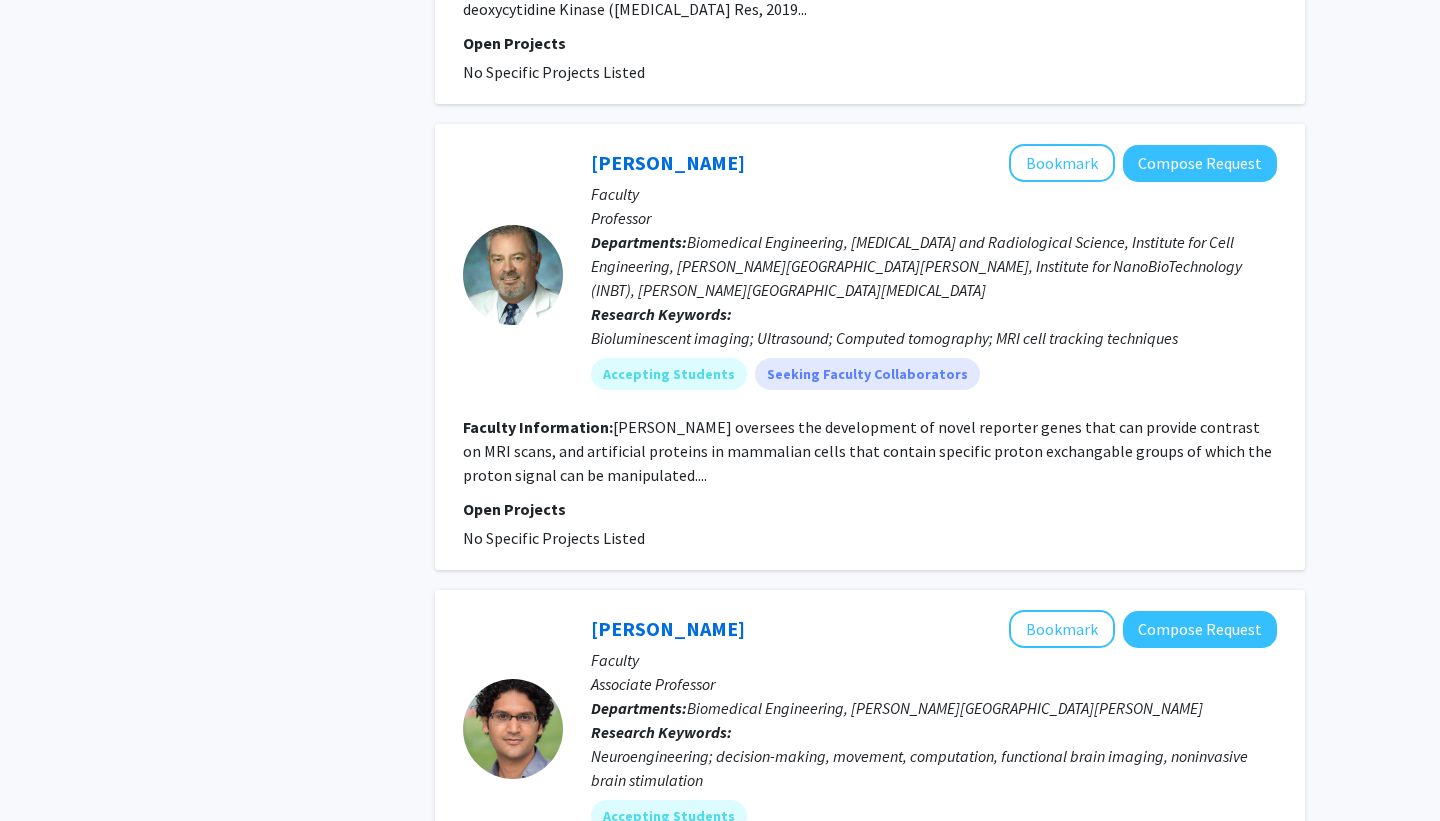 scroll, scrollTop: 4088, scrollLeft: 0, axis: vertical 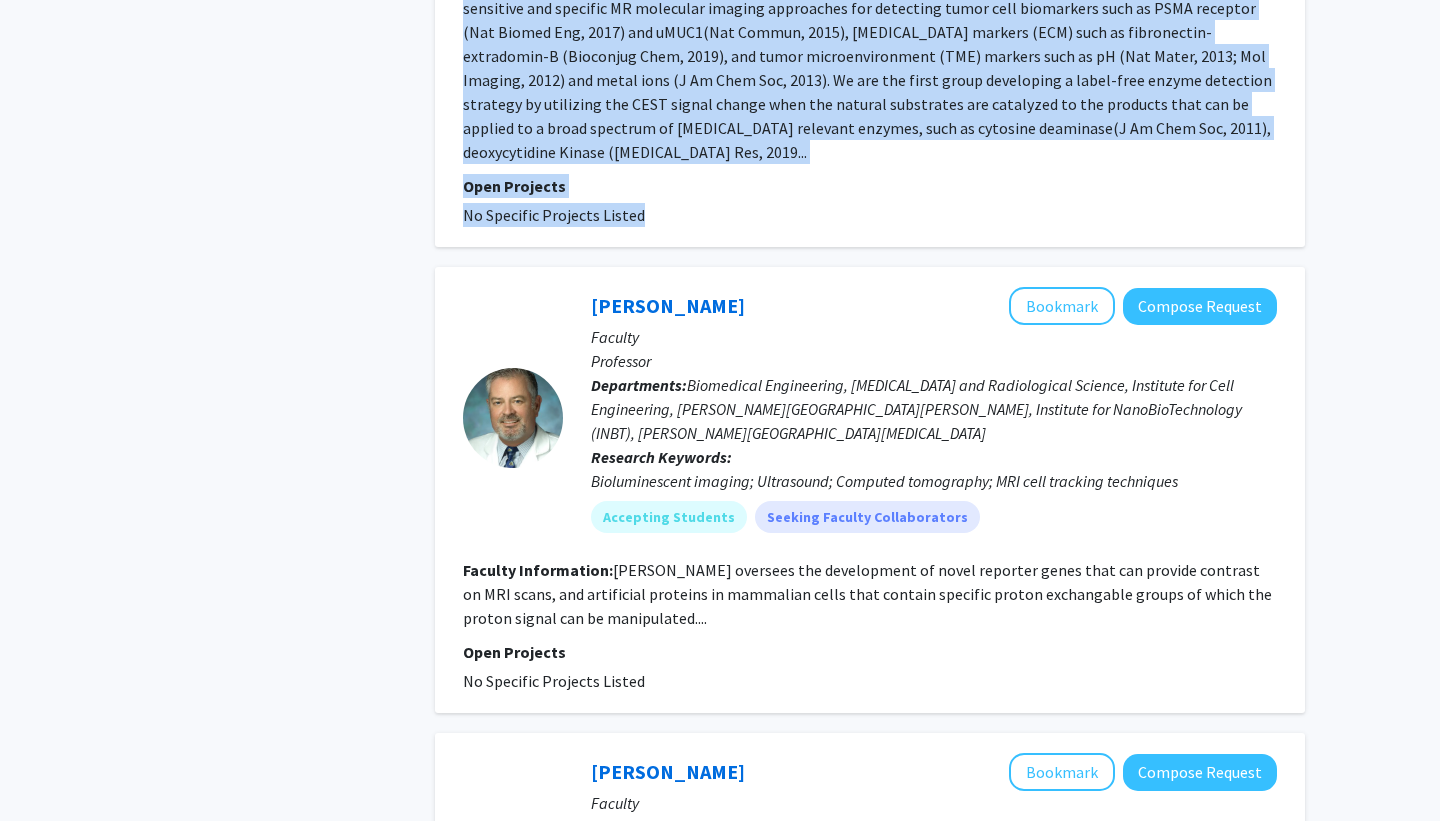 drag, startPoint x: 436, startPoint y: 313, endPoint x: 412, endPoint y: 533, distance: 221.30522 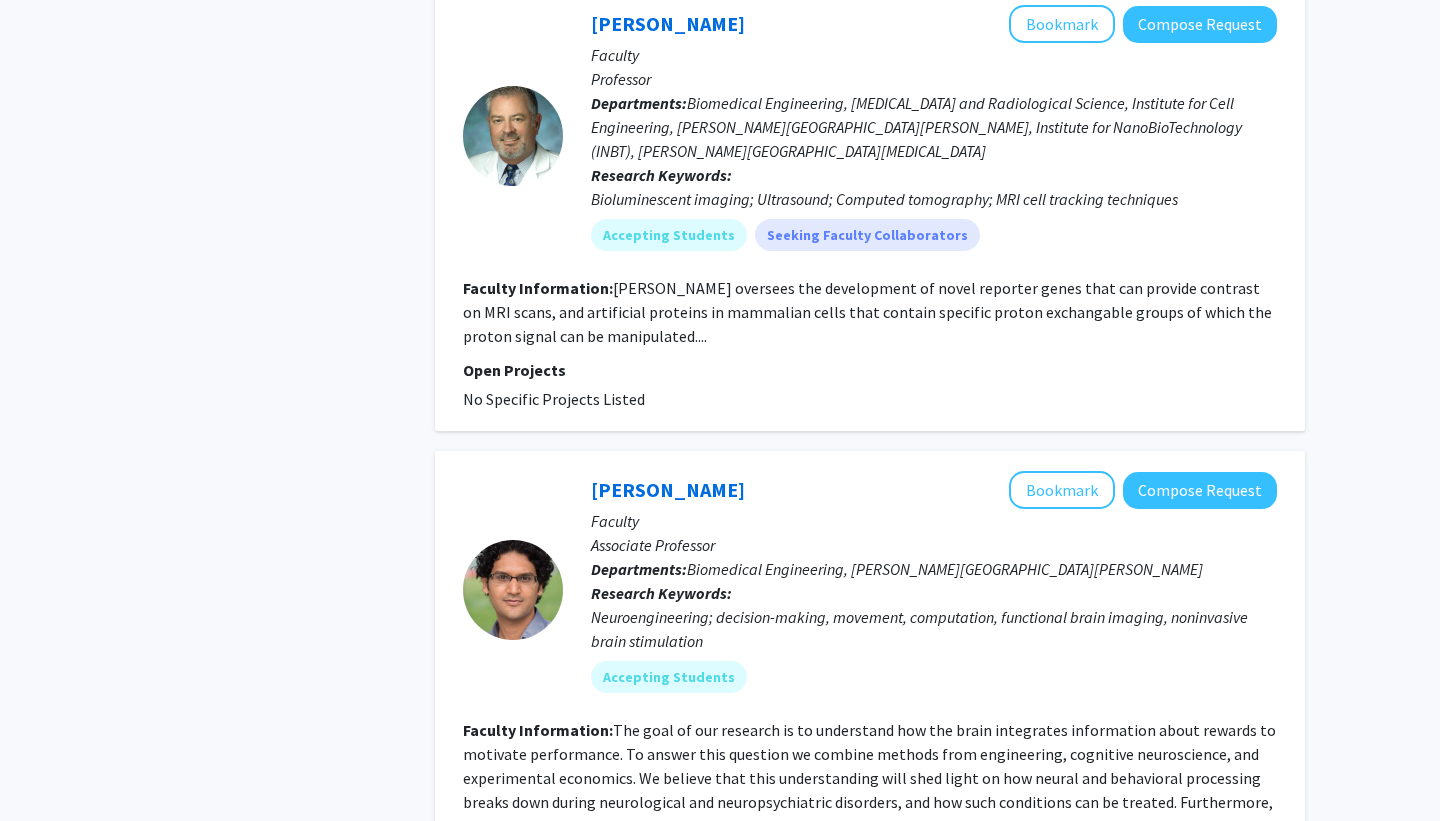 click on "Refine By Collaboration Status: Collaboration Status  All Faculty/Staff    Collaboration Status  Faculty/Staff accepting students    Collaboration Status  Faculty/Staff with posted projects    Collaboration Status  Faculty/Staff with posted remote projects    Projects Seeking: Projects Seeking Level  All Projects    Projects Seeking Level  Undergraduate(s)    Projects Seeking Level  Master's Student(s)    Projects Seeking Level  Doctoral Candidate(s) (PhD, MD, DMD, PharmD, etc.)    Projects Seeking Level  Postdoctoral Researcher(s) / Research Staff    Projects Seeking Level  Medical Resident(s) / Medical Fellow(s)    Projects Seeking Level  Faculty    Division & Department:      School of Medicine  (Select All)  (Select All)  Biomedical Engineering  Biomedical Engineering  Genetic Medicine  Genetic Medicine  Institute for Cell Engineering  Institute for Cell Engineering  Institute of Genetic Medicine, [PERSON_NAME]  Institute of Genetic Medicine, [PERSON_NAME]  [PERSON_NAME][GEOGRAPHIC_DATA][PERSON_NAME]" 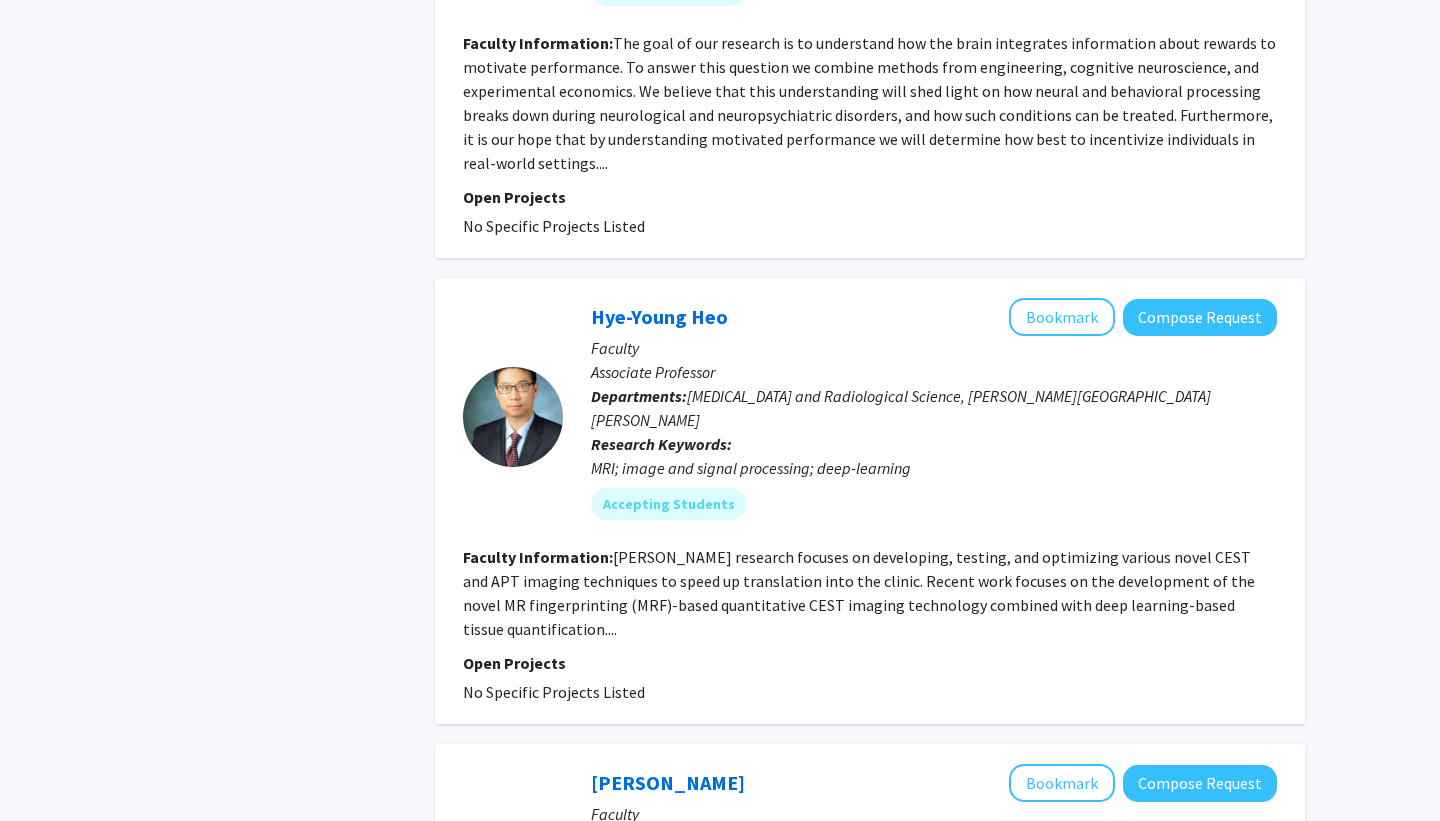scroll, scrollTop: 5447, scrollLeft: 0, axis: vertical 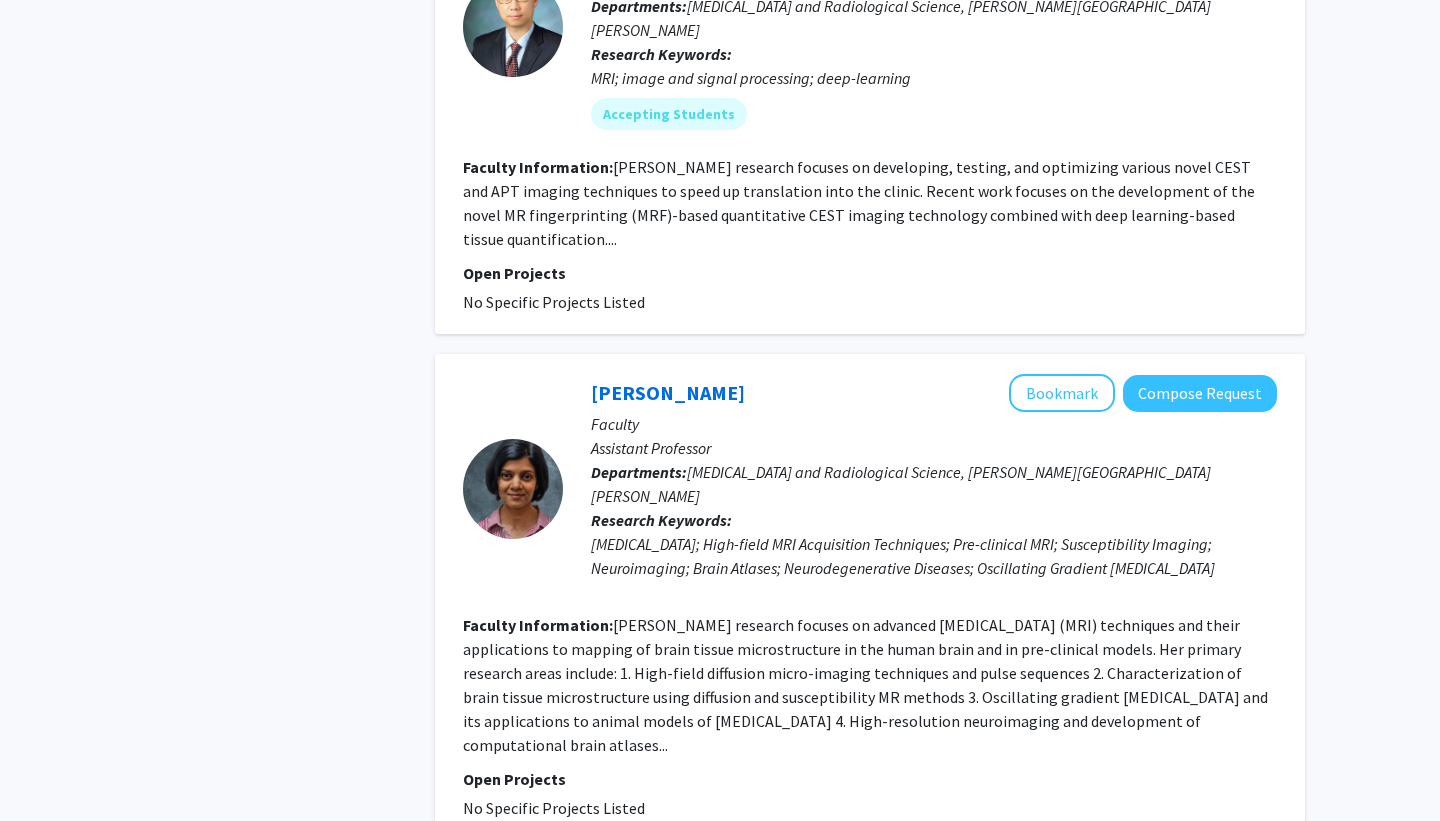 drag, startPoint x: 412, startPoint y: 537, endPoint x: 412, endPoint y: 423, distance: 114 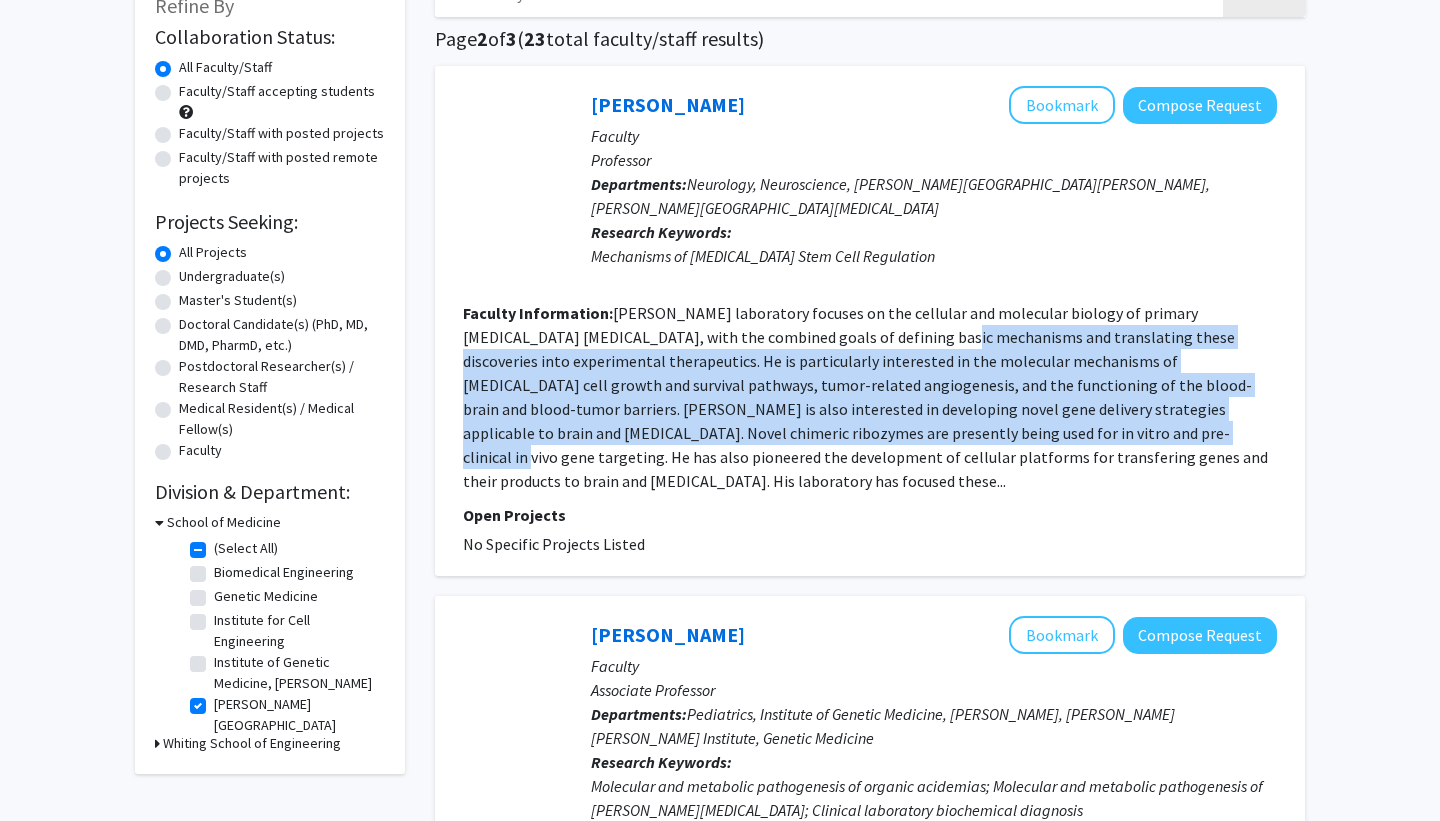 drag, startPoint x: 861, startPoint y: 339, endPoint x: 861, endPoint y: 458, distance: 119 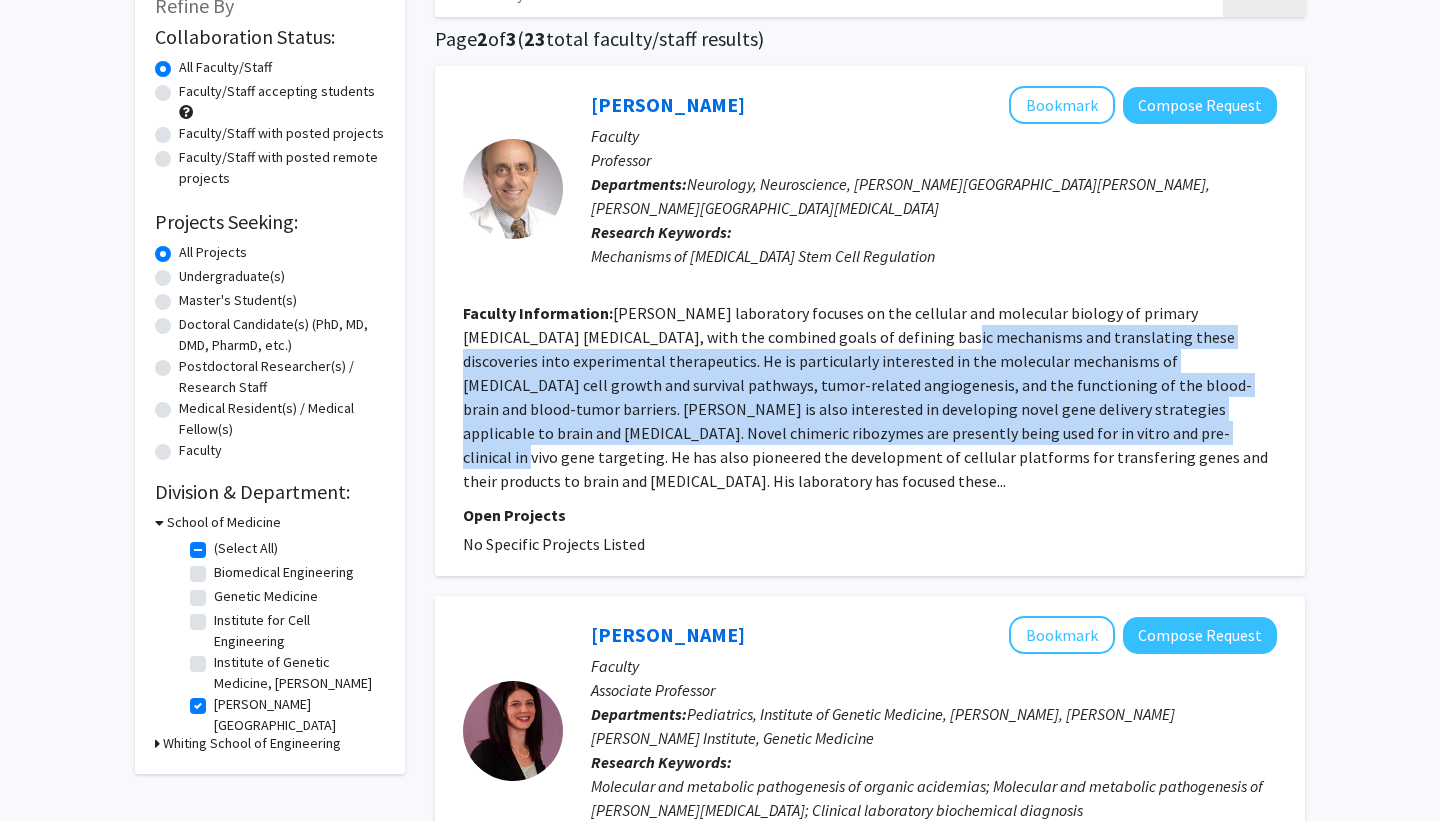 click on "[PERSON_NAME] laboratory focuses on the cellular and molecular biology of primary [MEDICAL_DATA] [MEDICAL_DATA], with the combined goals of defining basic mechanisms and translating these discoveries into experimental therapeutics. He is particularly interested in the molecular mechanisms of [MEDICAL_DATA] cell growth and survival pathways, tumor-related angiogenesis, and the functioning of the blood-brain and blood-tumor barriers.
[PERSON_NAME] is also interested in developing novel gene delivery strategies applicable to brain and [MEDICAL_DATA]. Novel chimeric ribozymes are presently being used for in vitro and pre-clinical in vivo gene targeting. He has also pioneered the development of cellular platforms for transfering genes and their products to brain and [MEDICAL_DATA]. His laboratory has focused these..." 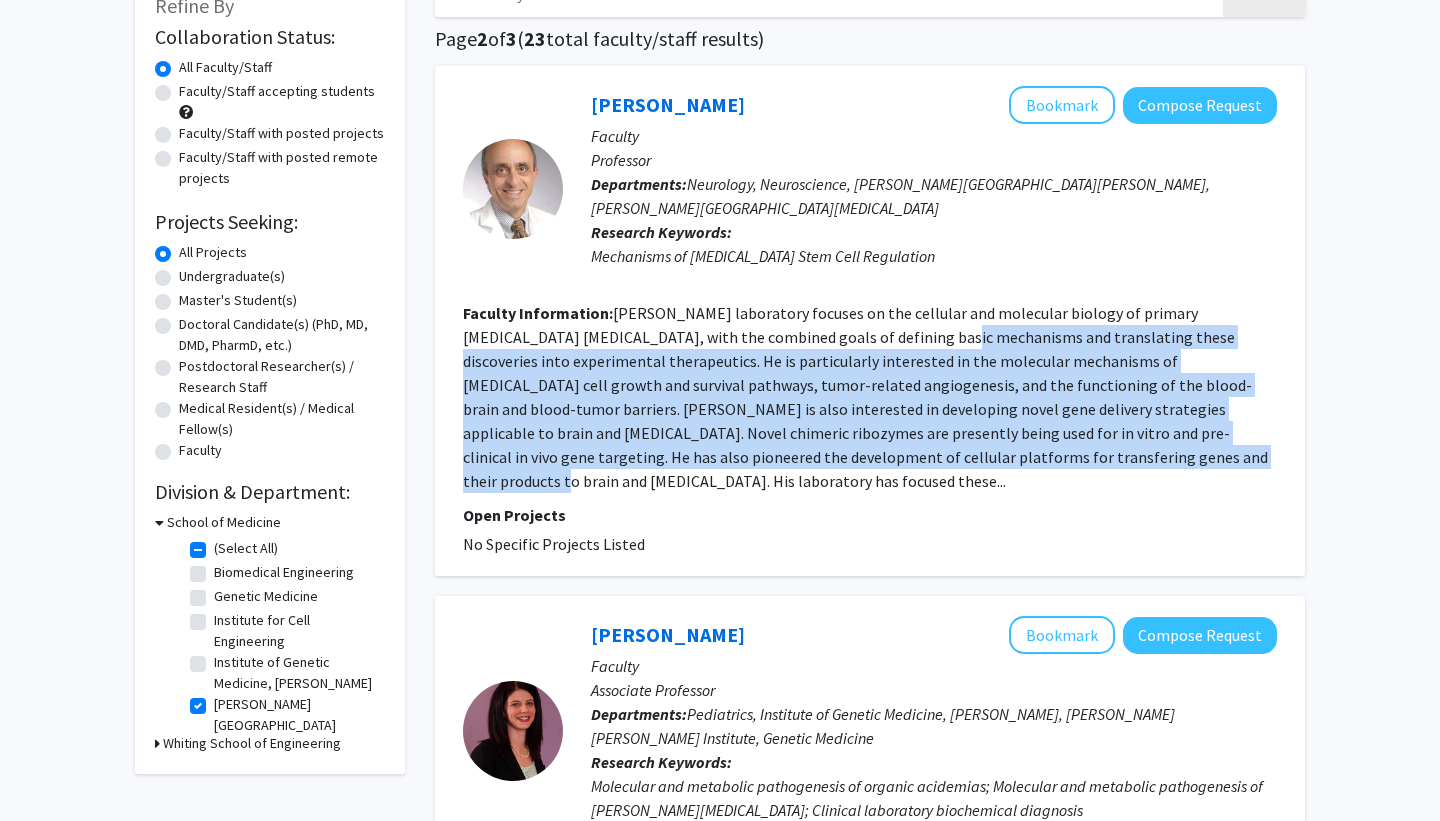 click on "[PERSON_NAME] laboratory focuses on the cellular and molecular biology of primary [MEDICAL_DATA] [MEDICAL_DATA], with the combined goals of defining basic mechanisms and translating these discoveries into experimental therapeutics. He is particularly interested in the molecular mechanisms of [MEDICAL_DATA] cell growth and survival pathways, tumor-related angiogenesis, and the functioning of the blood-brain and blood-tumor barriers.
[PERSON_NAME] is also interested in developing novel gene delivery strategies applicable to brain and [MEDICAL_DATA]. Novel chimeric ribozymes are presently being used for in vitro and pre-clinical in vivo gene targeting. He has also pioneered the development of cellular platforms for transfering genes and their products to brain and [MEDICAL_DATA]. His laboratory has focused these..." 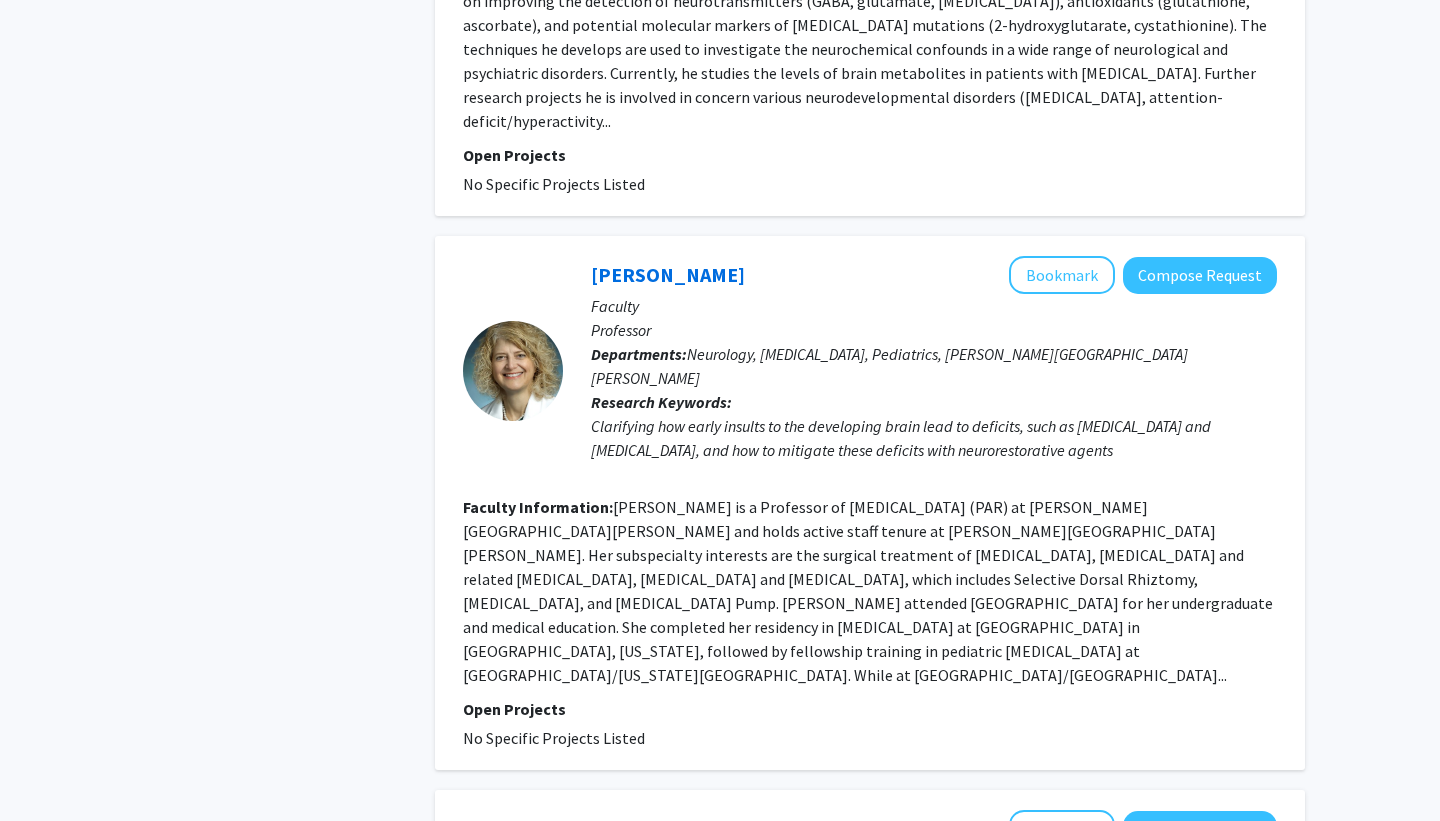 scroll, scrollTop: 2136, scrollLeft: 0, axis: vertical 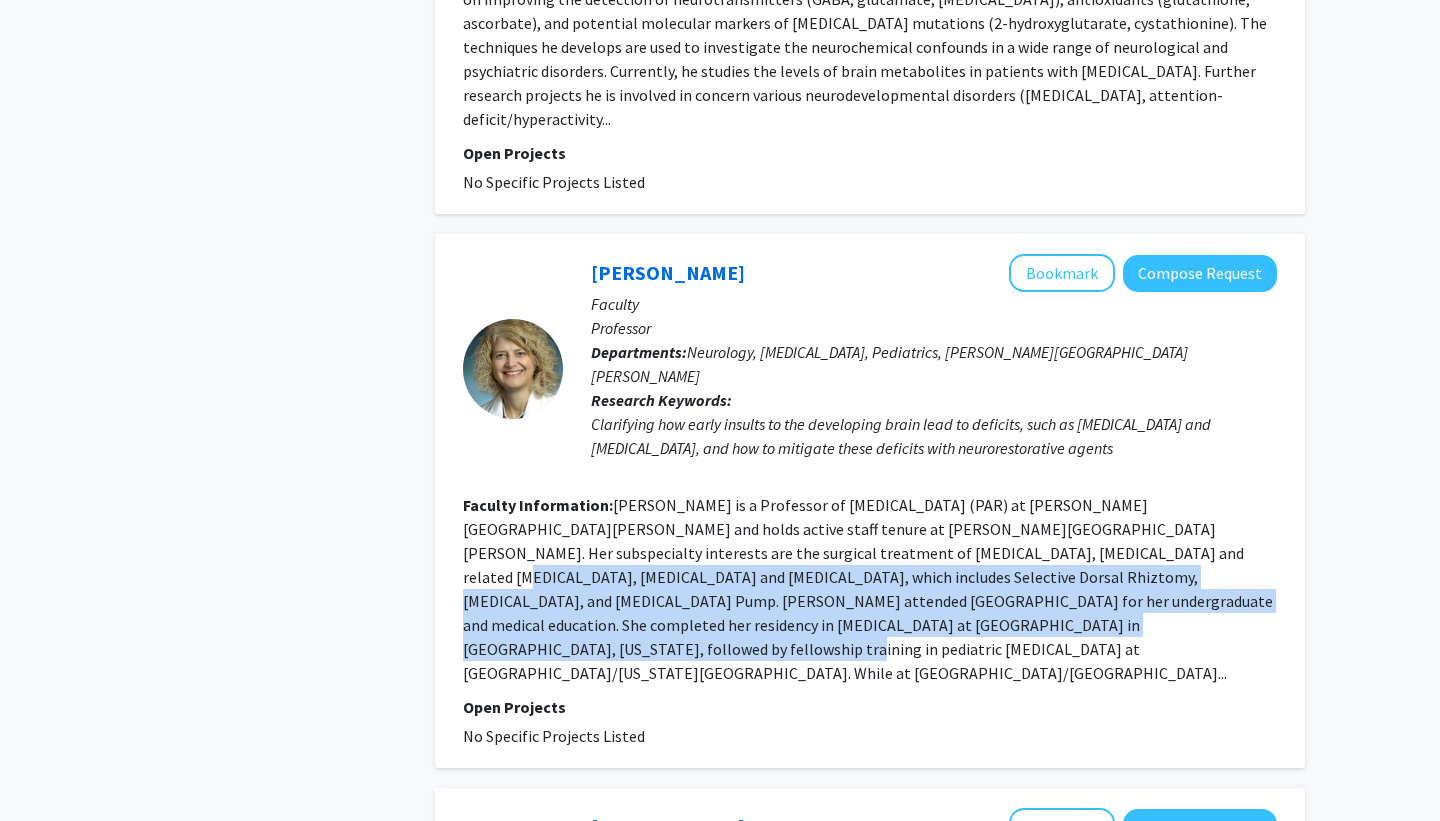 drag, startPoint x: 861, startPoint y: 460, endPoint x: 861, endPoint y: 371, distance: 89 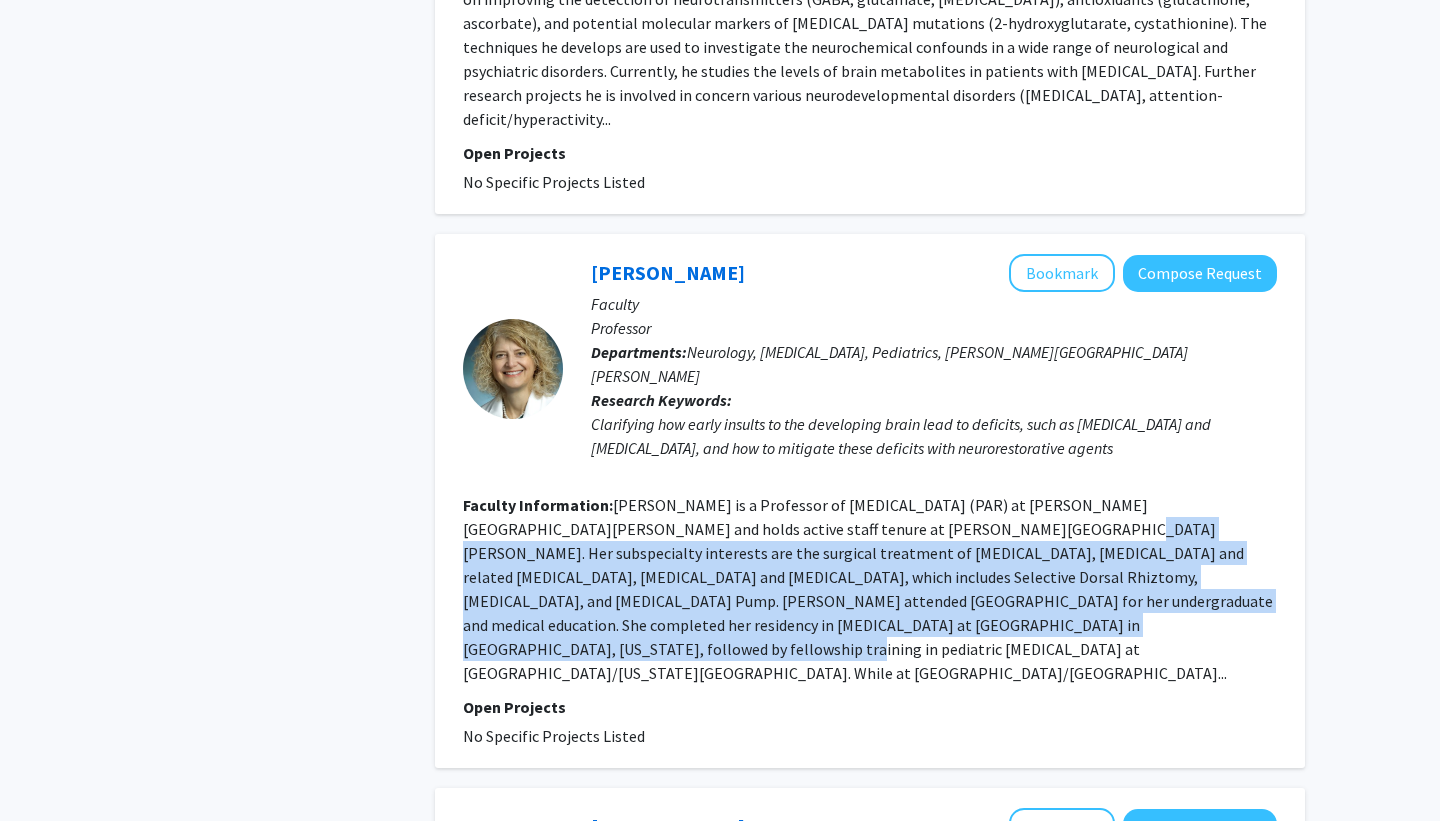 click on "Faculty Information:  [PERSON_NAME] is a Professor of [MEDICAL_DATA] (PAR) at [PERSON_NAME][GEOGRAPHIC_DATA][PERSON_NAME] and holds active staff tenure at [PERSON_NAME][GEOGRAPHIC_DATA][PERSON_NAME].  Her subspecialty interests are the surgical treatment of [MEDICAL_DATA], [MEDICAL_DATA] and related [MEDICAL_DATA], [MEDICAL_DATA] and [MEDICAL_DATA], which includes Selective Dorsal Rhiztomy, [MEDICAL_DATA], and [MEDICAL_DATA] Pump.  [PERSON_NAME] attended [GEOGRAPHIC_DATA] for her undergraduate and medical education.  She completed her residency in [MEDICAL_DATA] at [GEOGRAPHIC_DATA] in [GEOGRAPHIC_DATA], [US_STATE], followed by fellowship training in pediatric [MEDICAL_DATA] at [GEOGRAPHIC_DATA]/[US_STATE][GEOGRAPHIC_DATA].  While at [GEOGRAPHIC_DATA]/[GEOGRAPHIC_DATA]..." 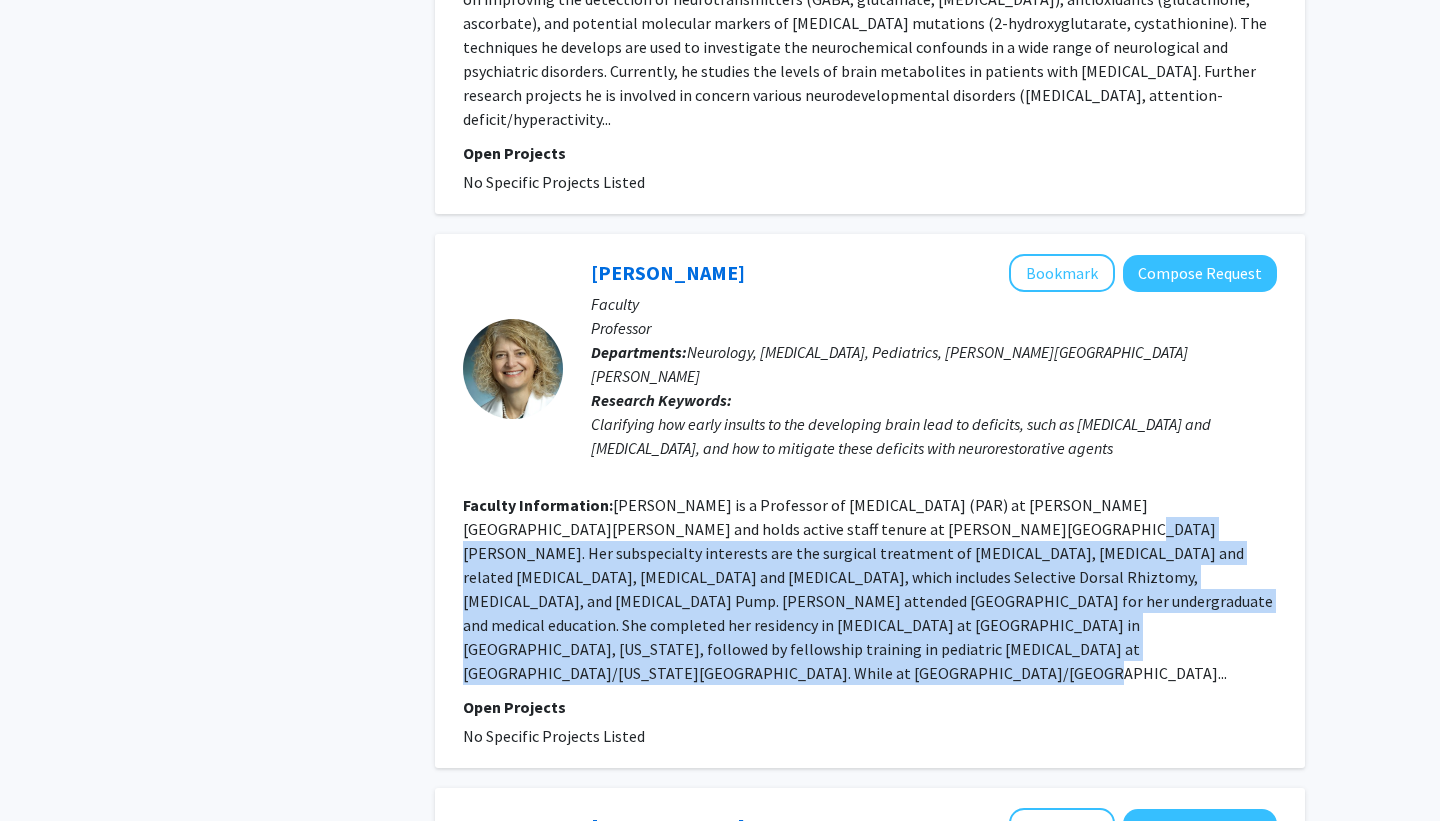 drag, startPoint x: 861, startPoint y: 371, endPoint x: 853, endPoint y: 479, distance: 108.29589 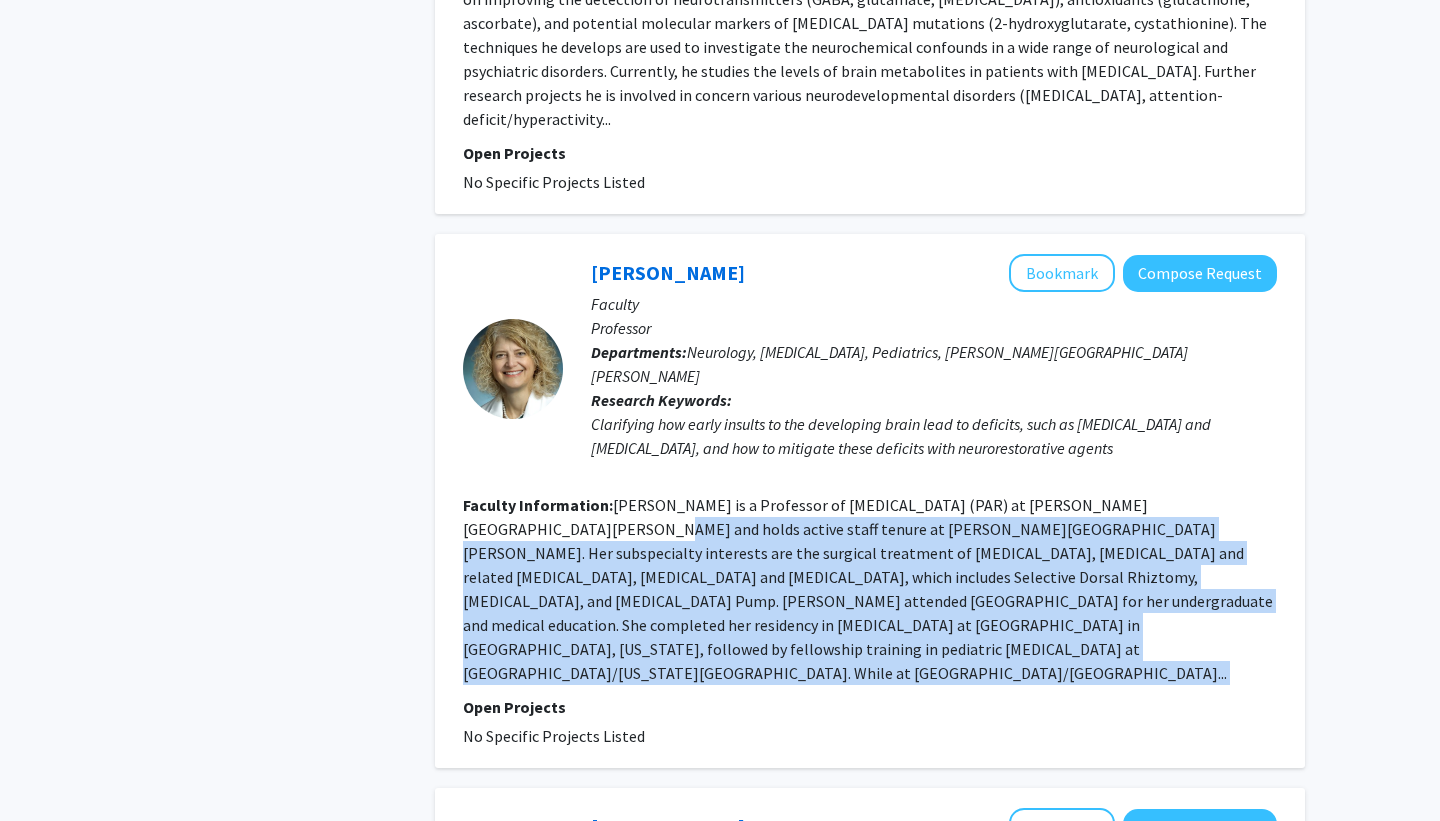 drag, startPoint x: 437, startPoint y: 368, endPoint x: 437, endPoint y: 518, distance: 150 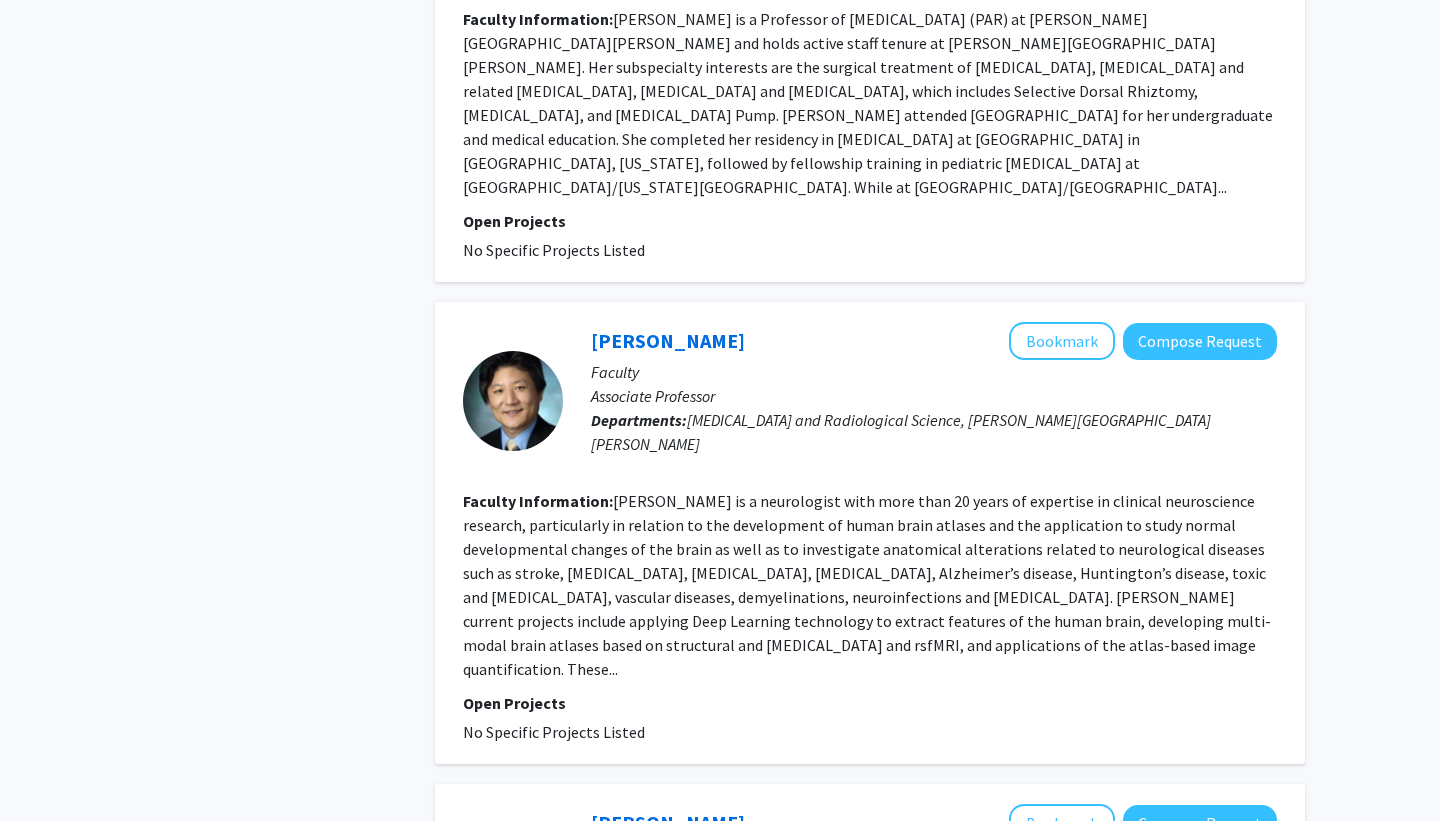 scroll, scrollTop: 2609, scrollLeft: 0, axis: vertical 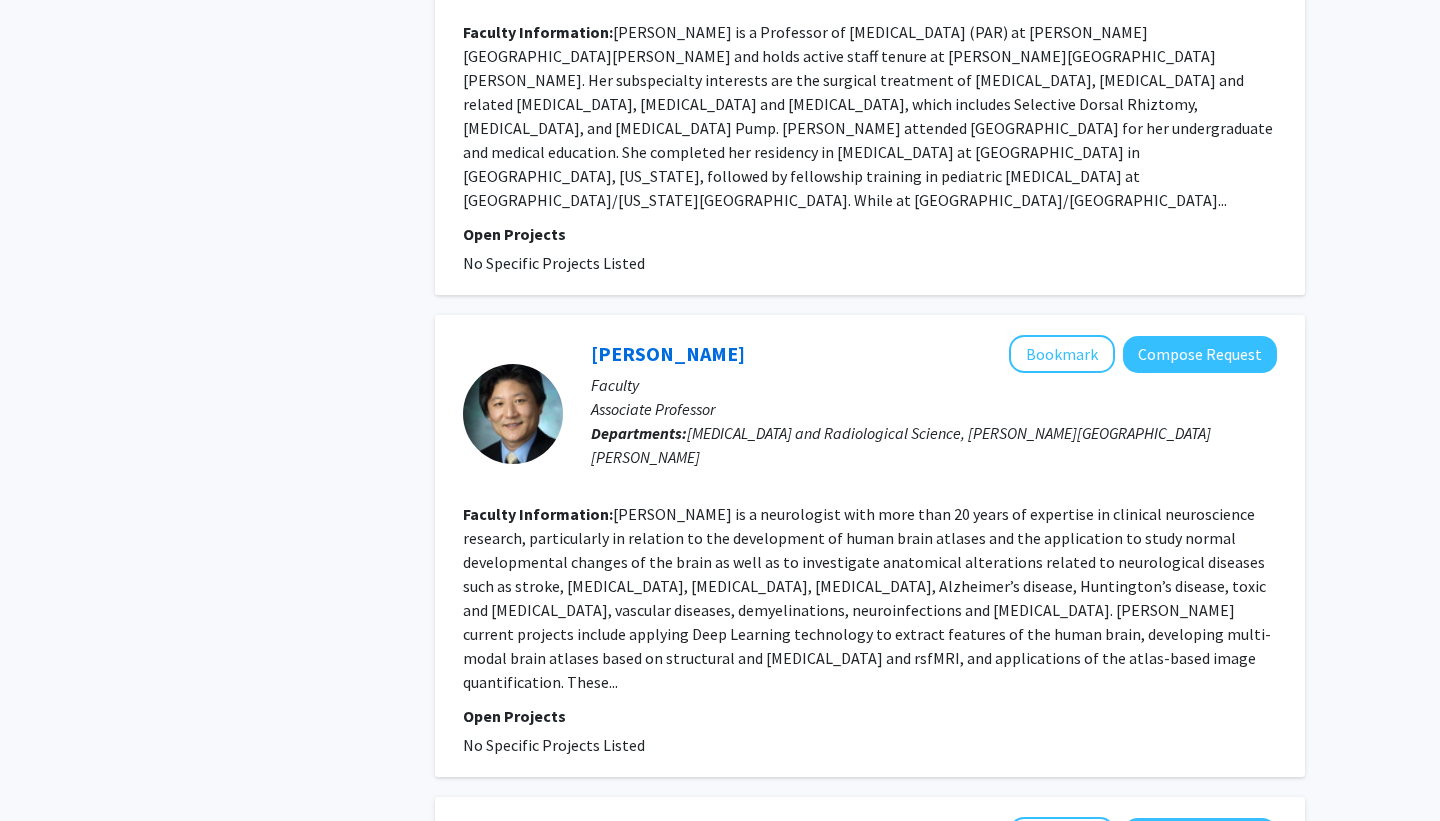 drag, startPoint x: 437, startPoint y: 518, endPoint x: 437, endPoint y: 267, distance: 251 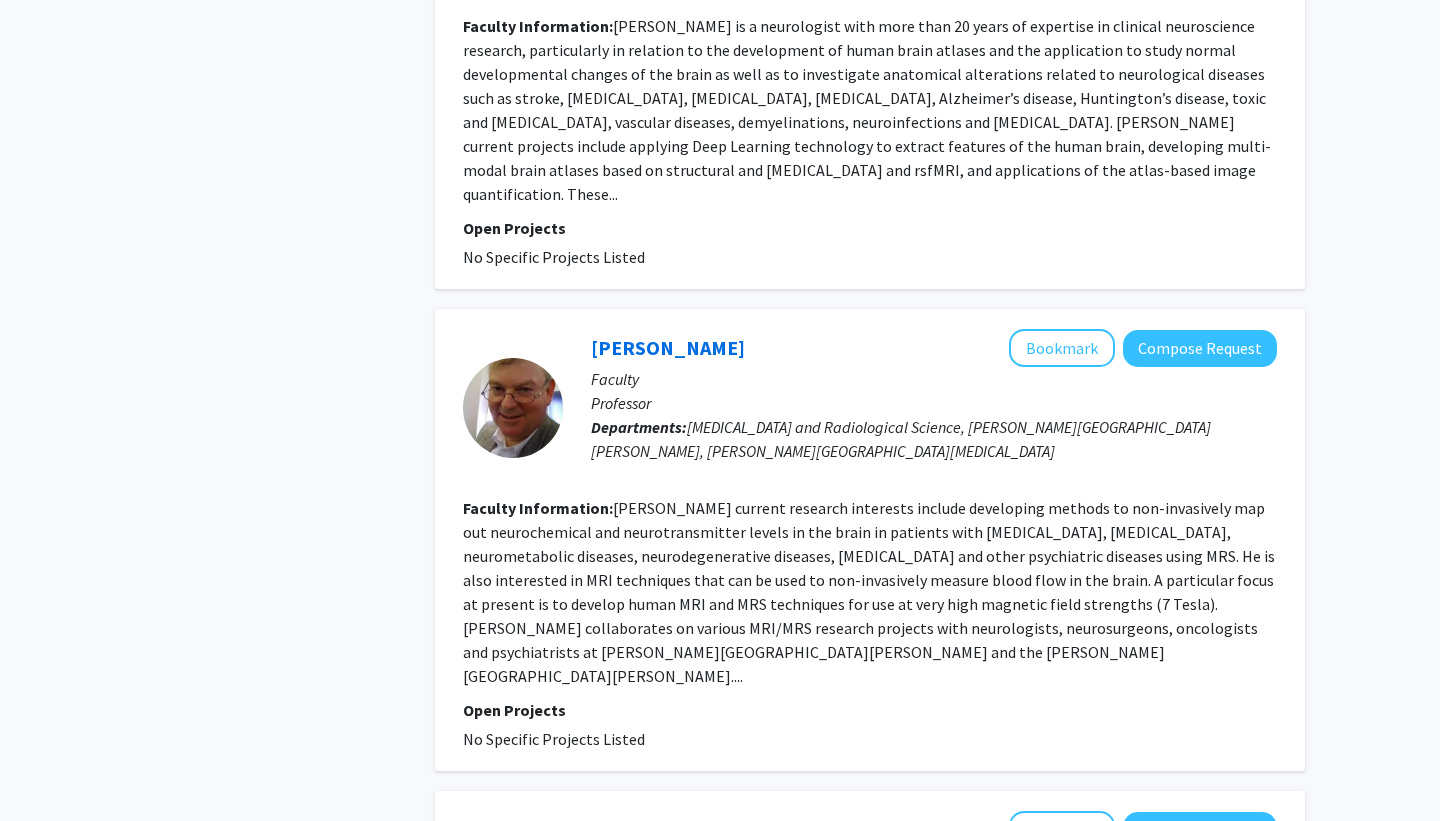 scroll, scrollTop: 3098, scrollLeft: 0, axis: vertical 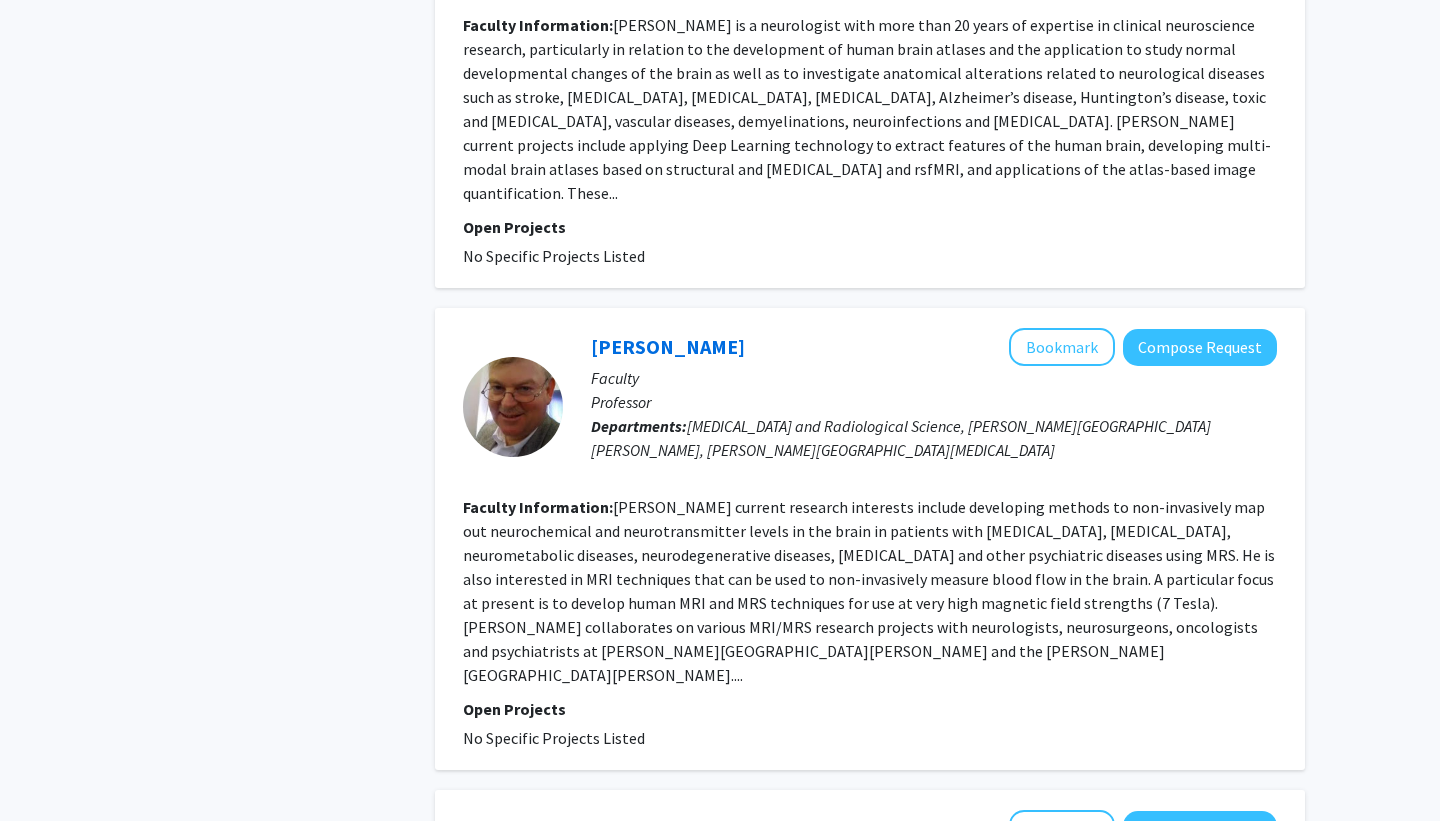 drag, startPoint x: 437, startPoint y: 267, endPoint x: 437, endPoint y: 526, distance: 259 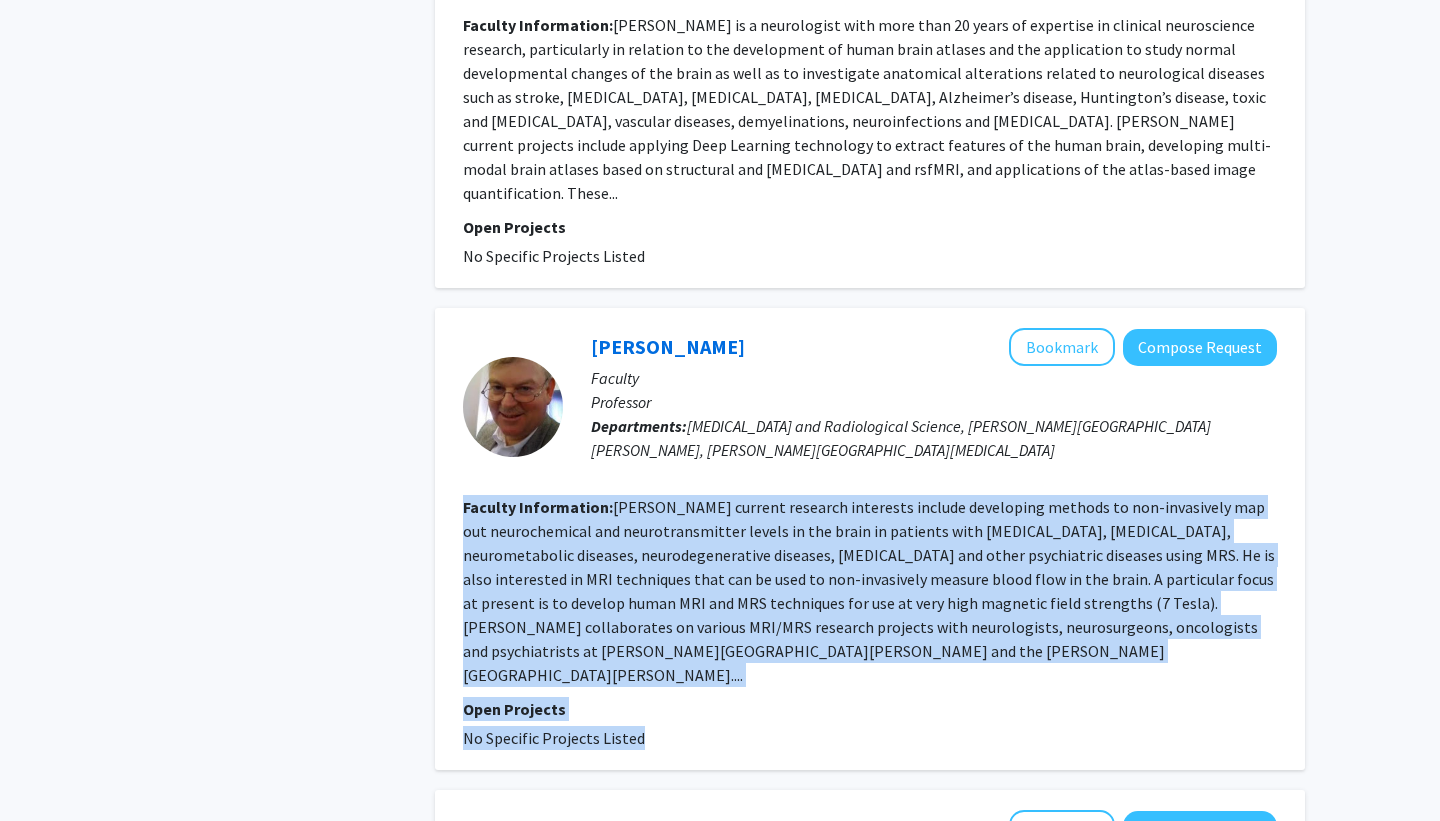 click on "[PERSON_NAME]   Bookmark
Compose Request  Faculty Professor  Departments:  [MEDICAL_DATA], Plastic and [MEDICAL_DATA], [PERSON_NAME][GEOGRAPHIC_DATA][PERSON_NAME] Faculty Information:  [PERSON_NAME] specialties include the surgical repair of injured nerves, removal of nerve [MEDICAL_DATA] and decompression of nerve entrapments. He also focuses on [MEDICAL_DATA], including the surgical management of degenerative spine problems, [MEDICAL_DATA] and minimally invasive [MEDICAL_DATA].
[PERSON_NAME] uses innovative techniques to bypass an injured nerve by using a healthy nerve from another part of the body to rewire the system. His patients, many of whom had been told that they faced certain [MEDICAL_DATA], often recover with at least partial use of the injured limb.
[PERSON_NAME] heads a nationally funded laboratory at [PERSON_NAME][GEOGRAPHIC_DATA][PERSON_NAME]. His team has developed a rat model that enables him to evaluate how neuromas form. He then tests new drugs and other techniques to have the nerve rid... Open Projects" 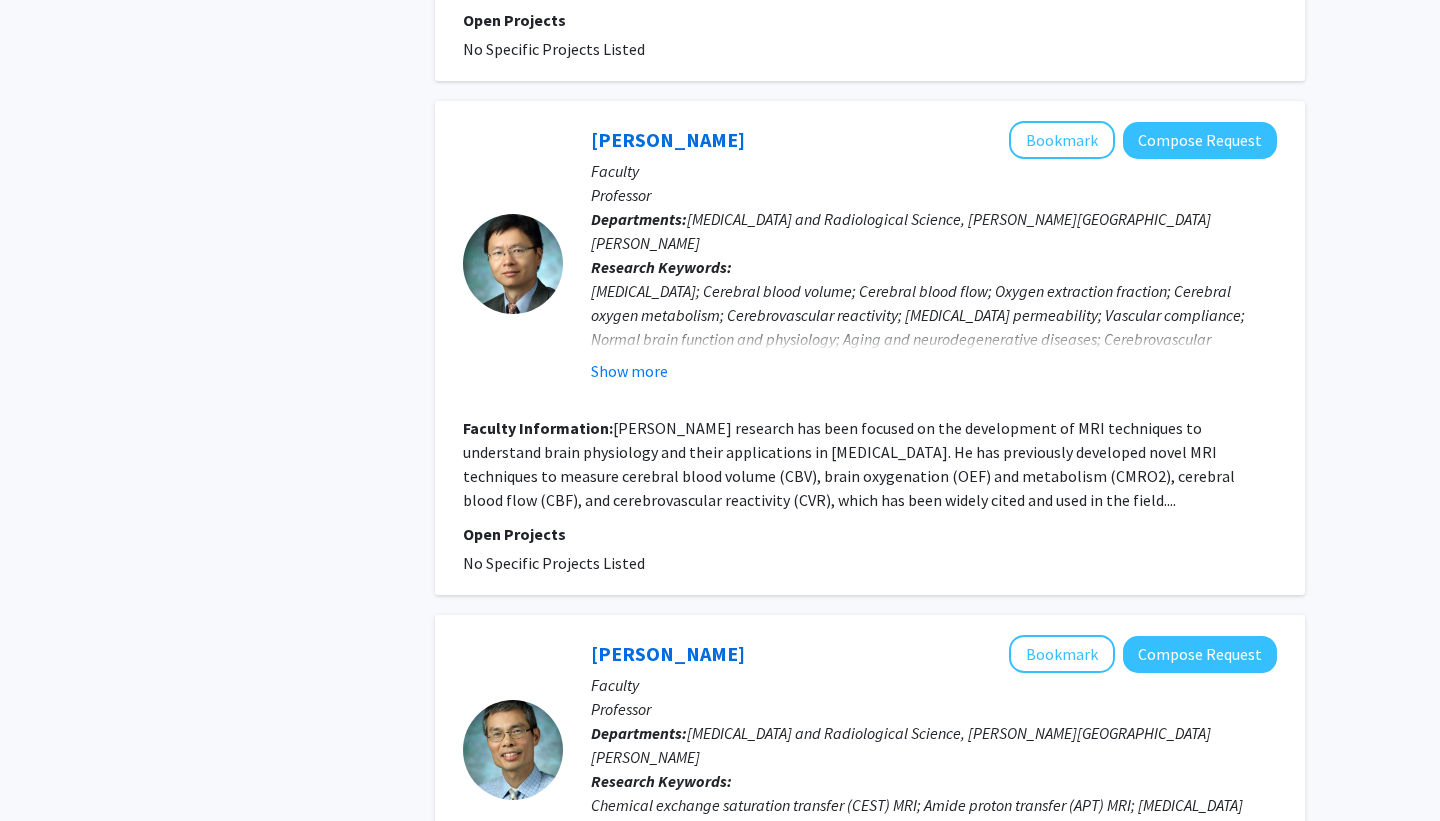 scroll, scrollTop: 4417, scrollLeft: 0, axis: vertical 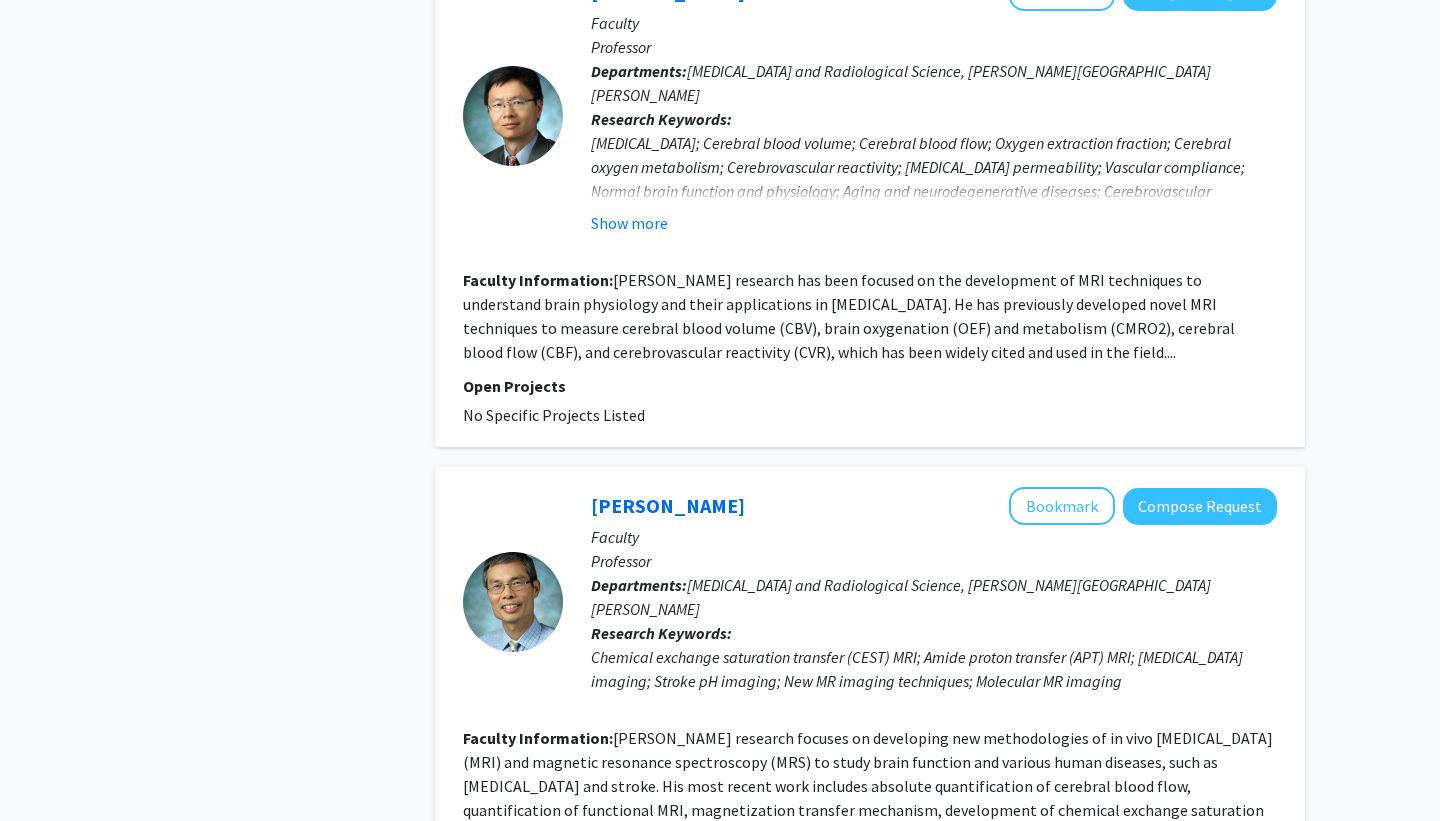 drag, startPoint x: 373, startPoint y: 495, endPoint x: 373, endPoint y: 384, distance: 111 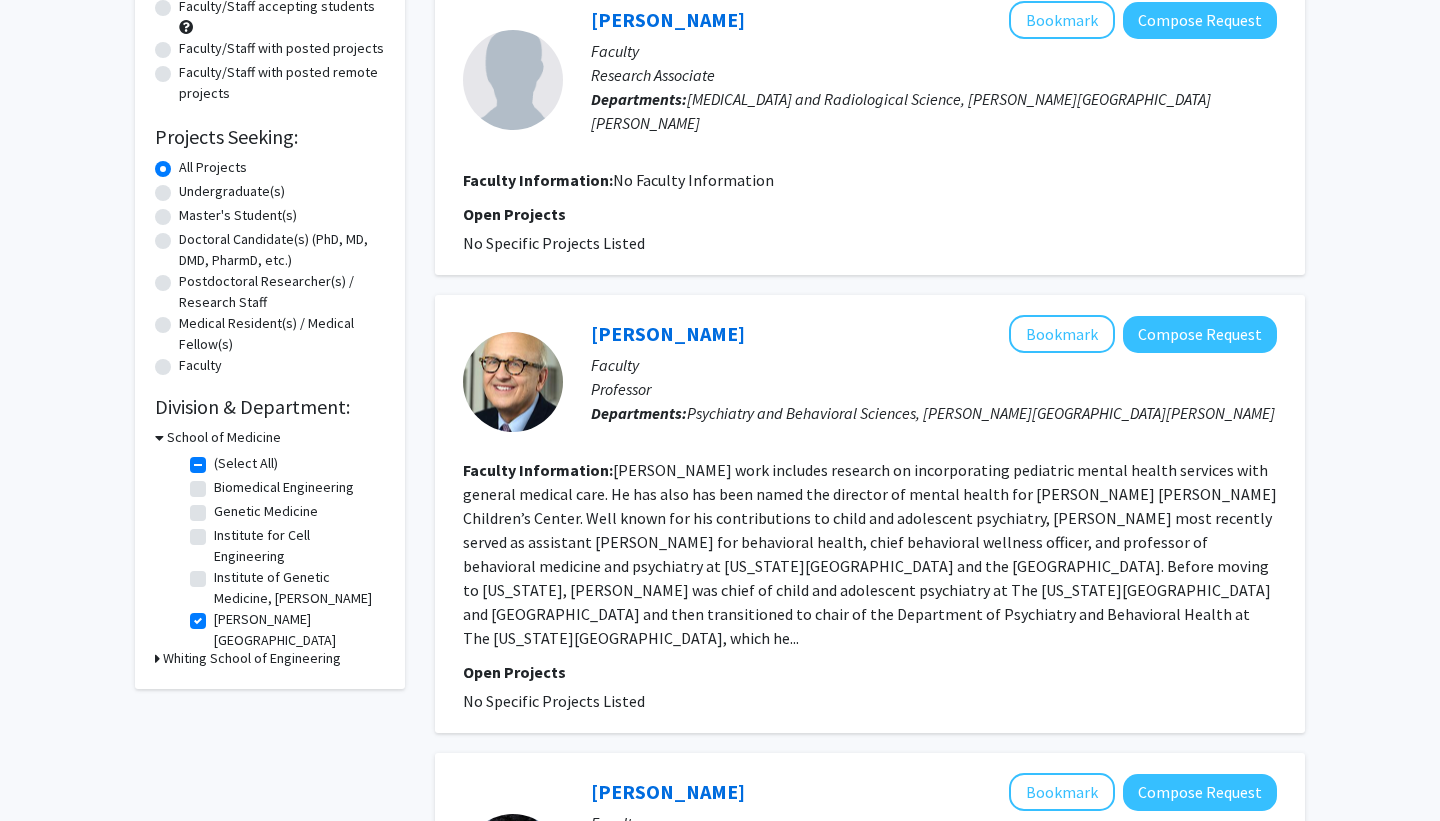 scroll, scrollTop: 98, scrollLeft: 0, axis: vertical 